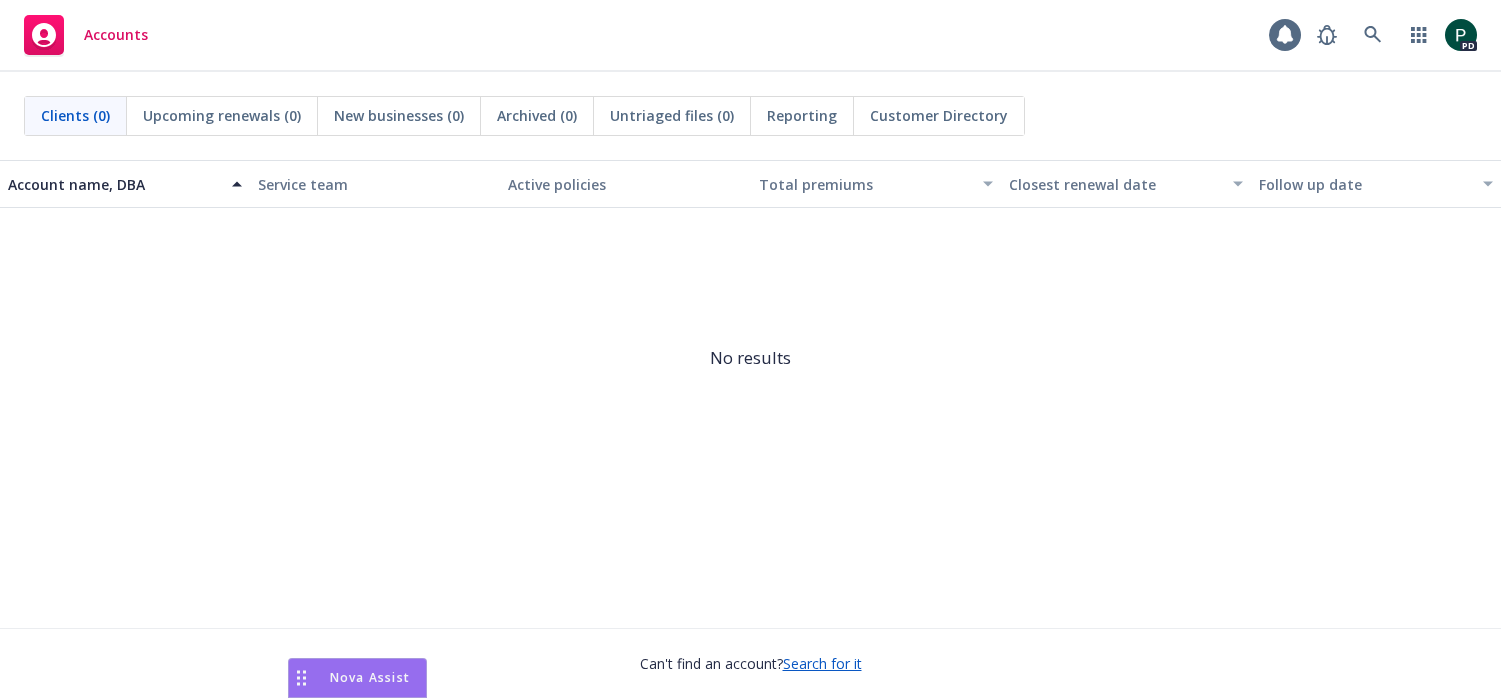scroll, scrollTop: 0, scrollLeft: 0, axis: both 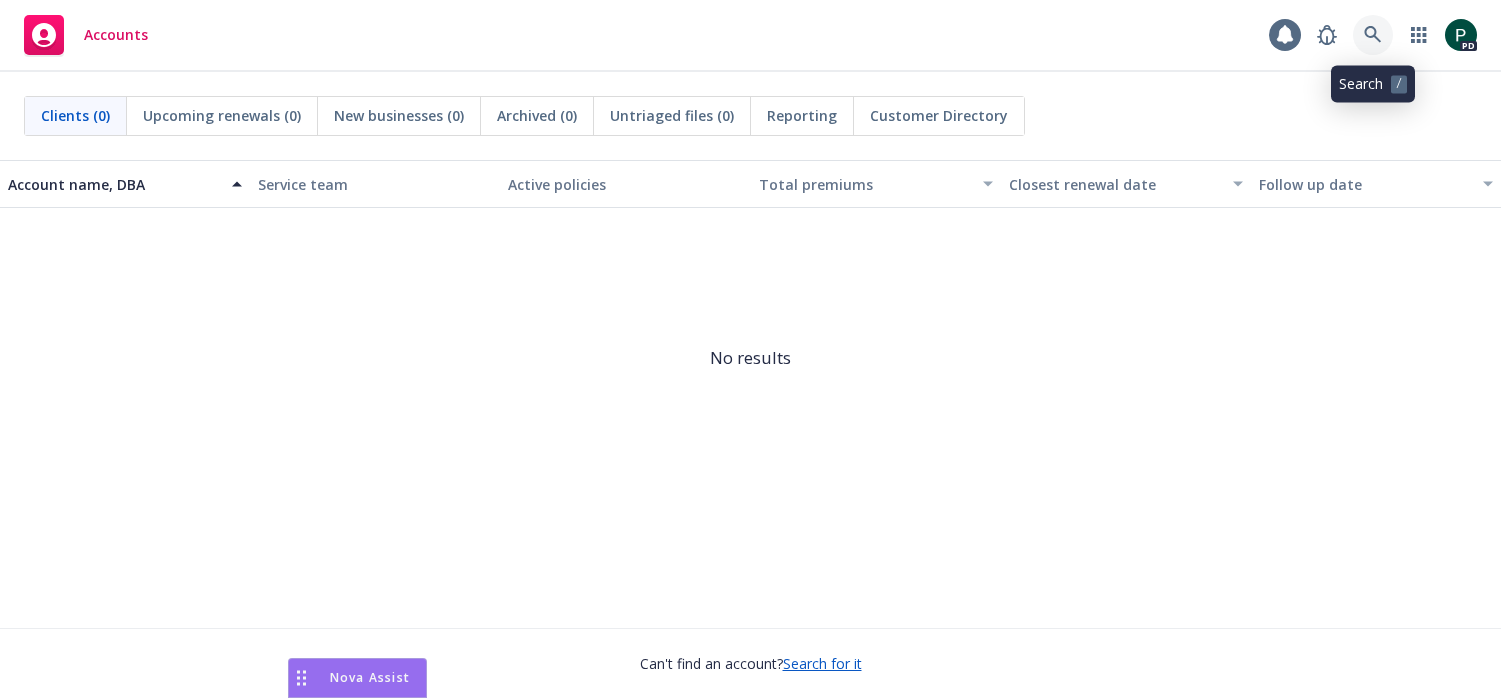 click 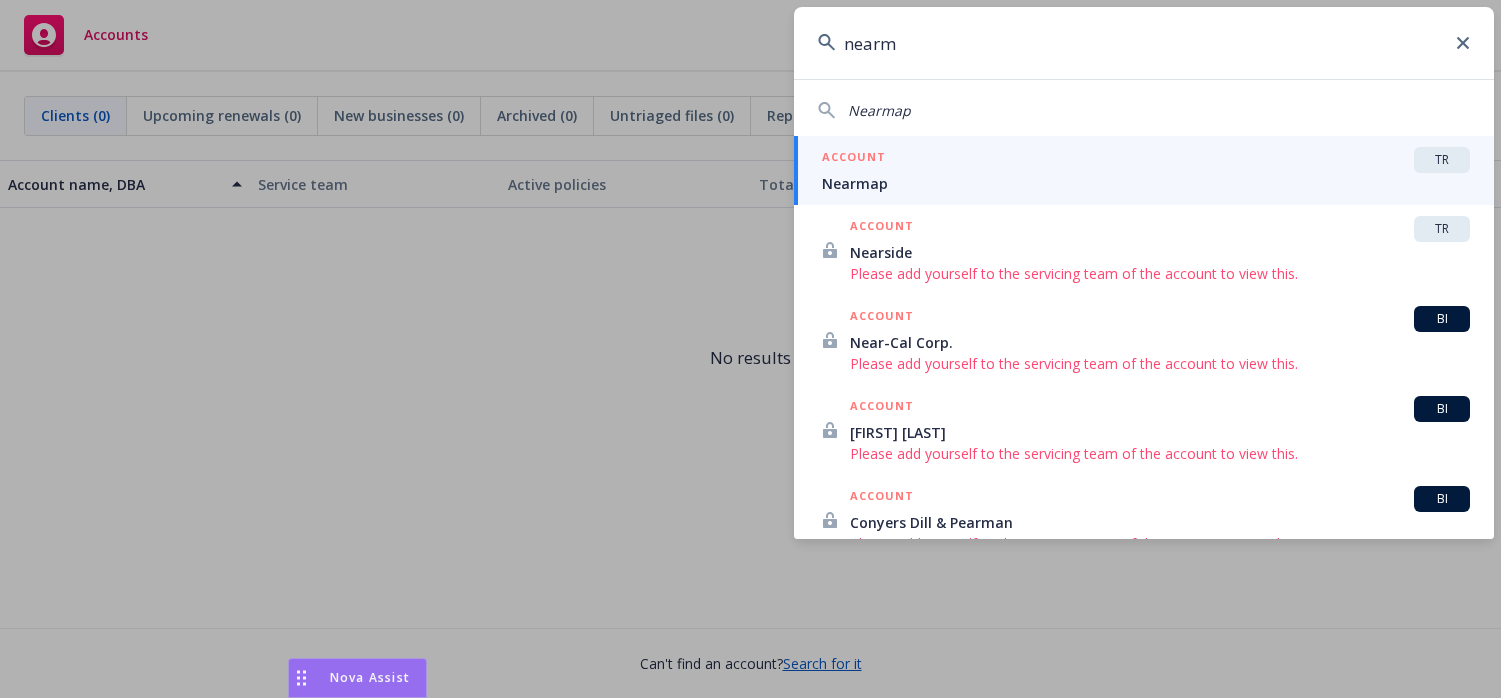 type on "nearm" 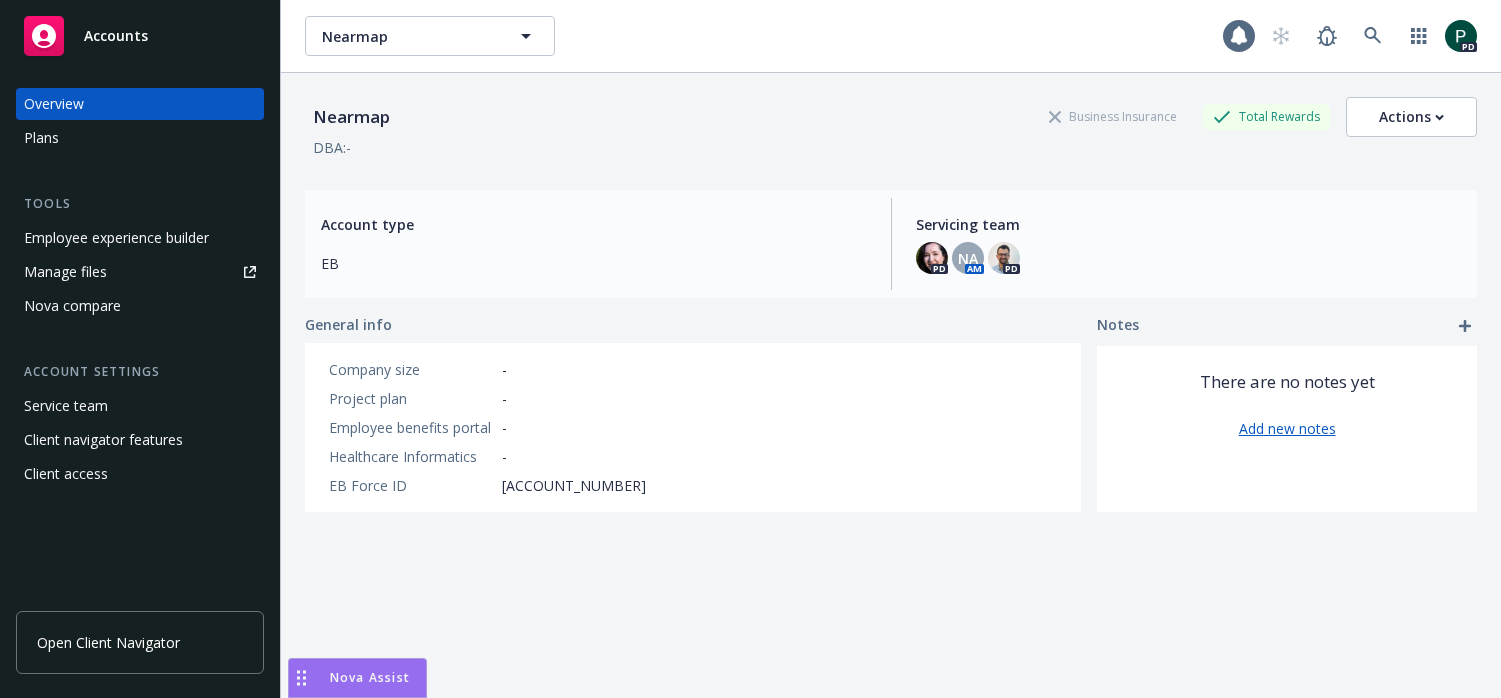 click on "Client access" at bounding box center (140, 474) 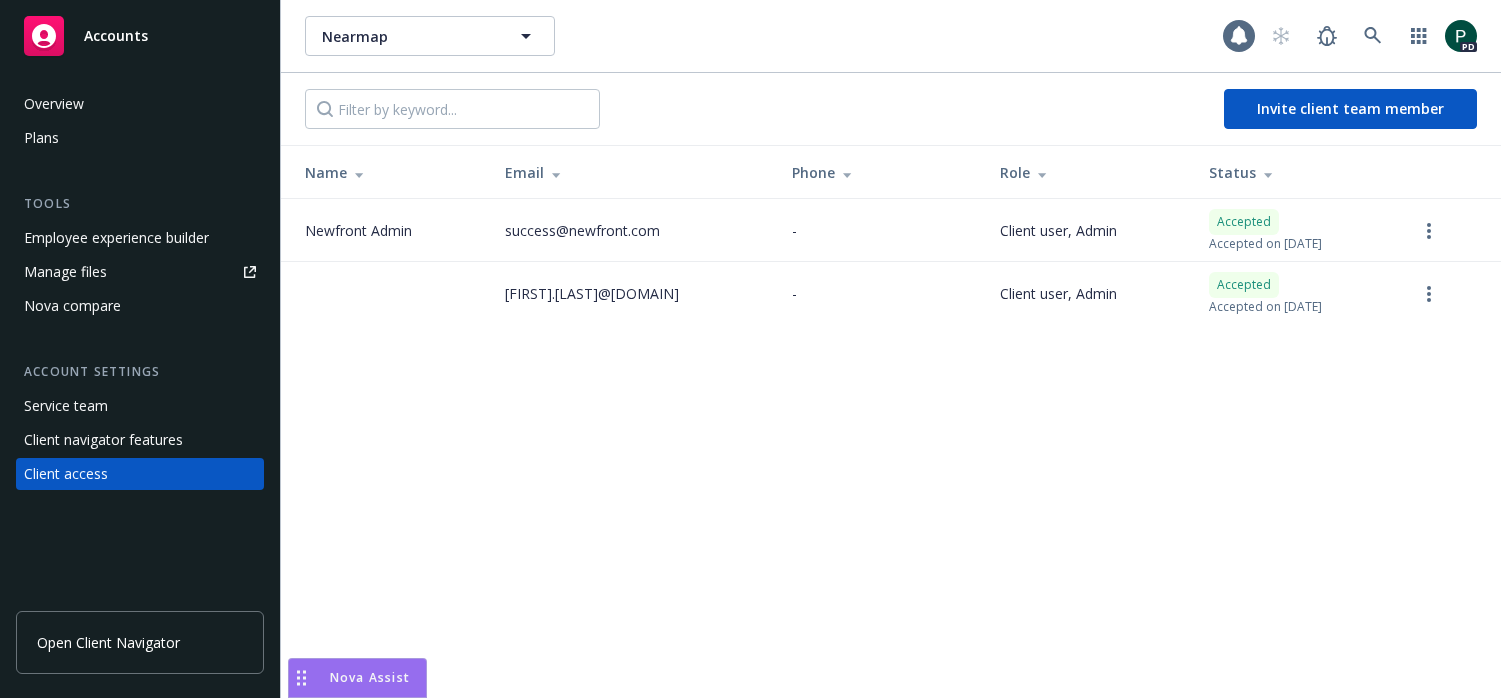 click on "Service team" at bounding box center (66, 406) 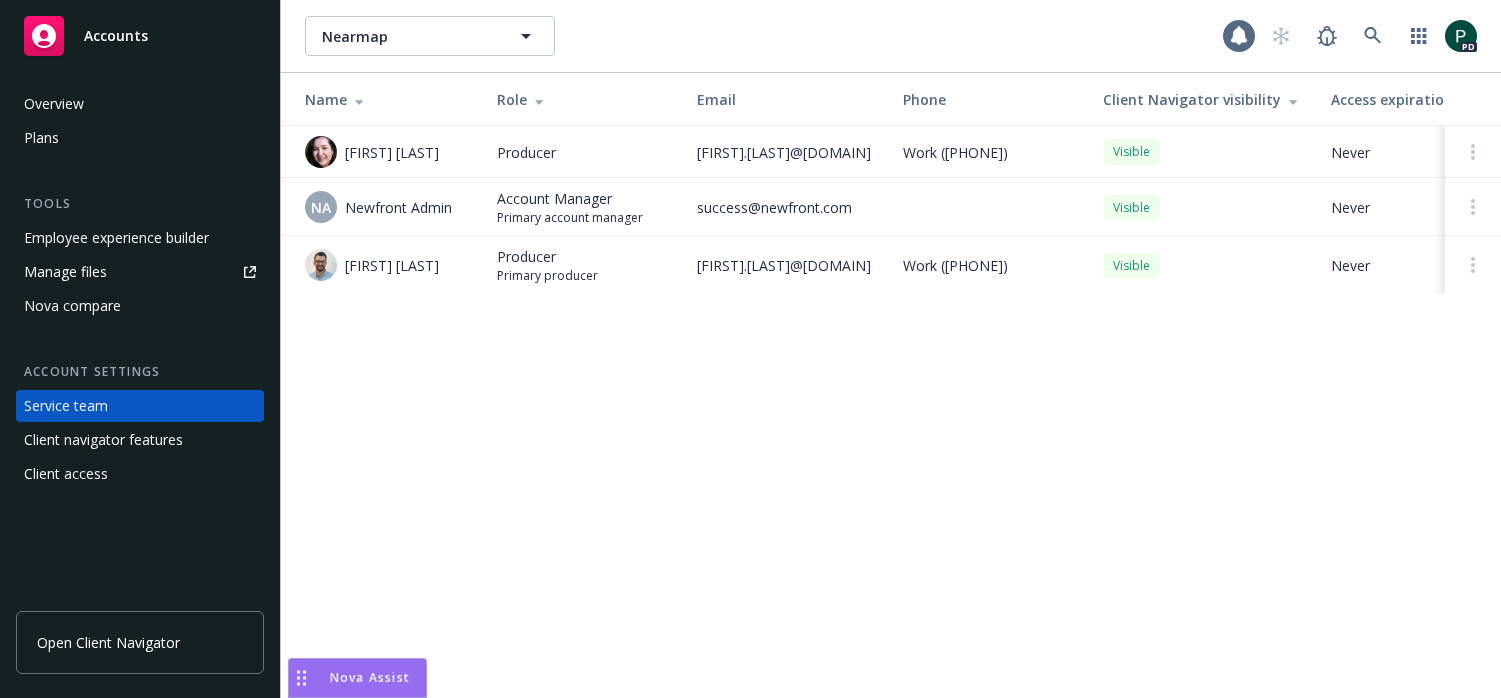 click on "Client access" at bounding box center (66, 474) 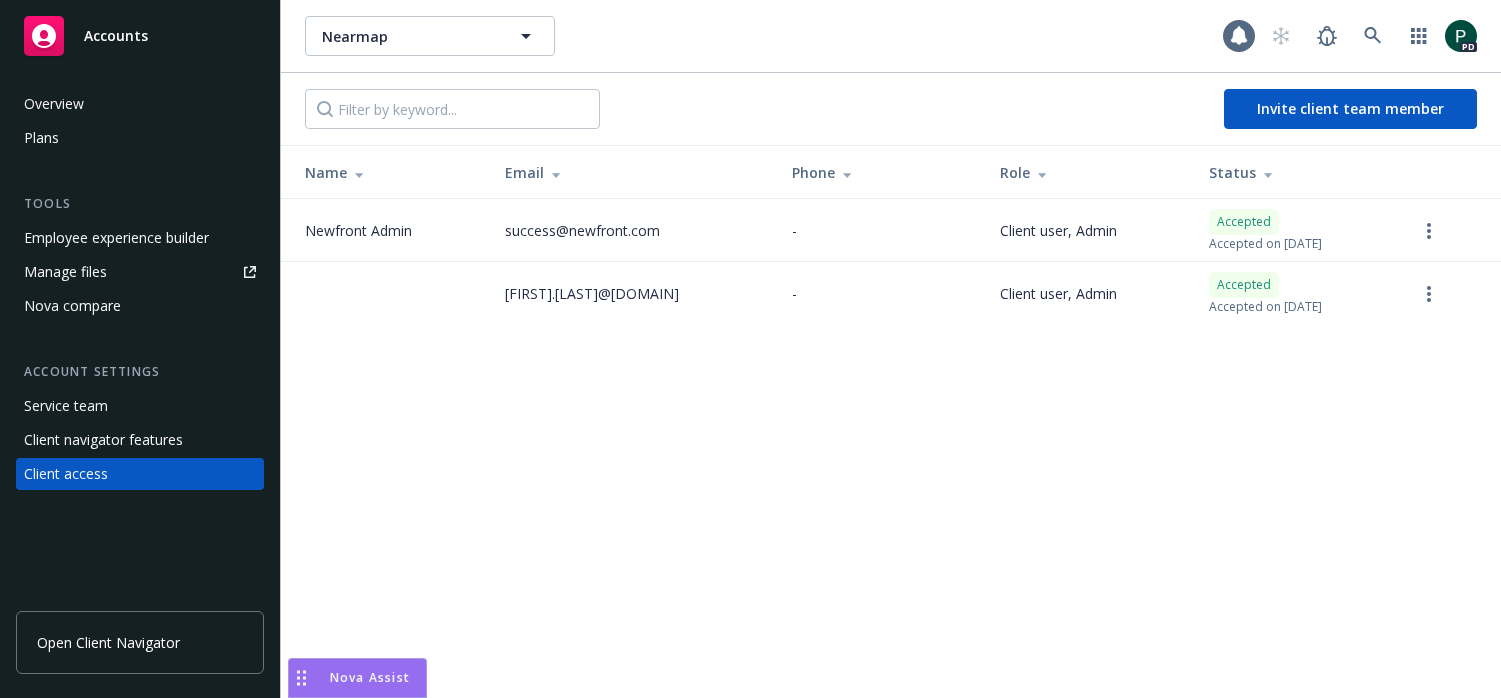 click on "Client navigator features" at bounding box center (103, 440) 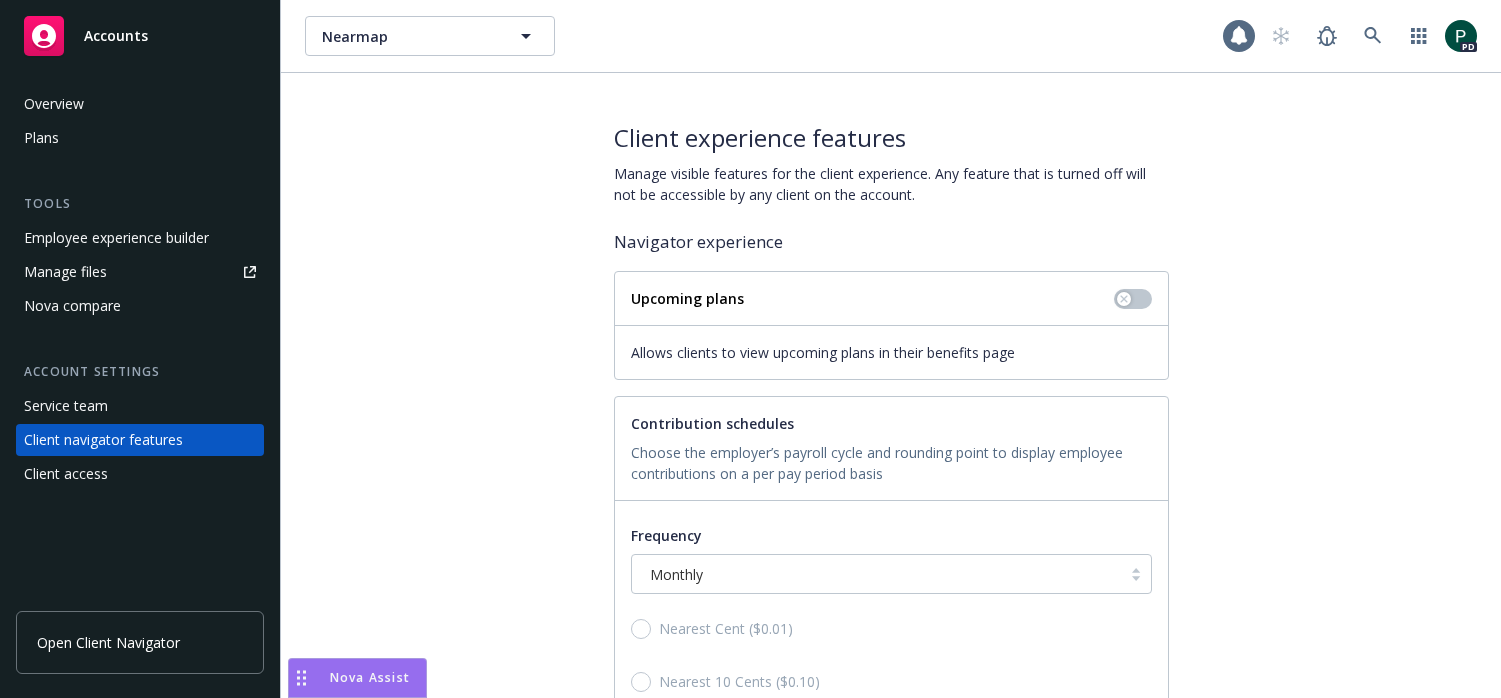 click on "Service team" at bounding box center (66, 406) 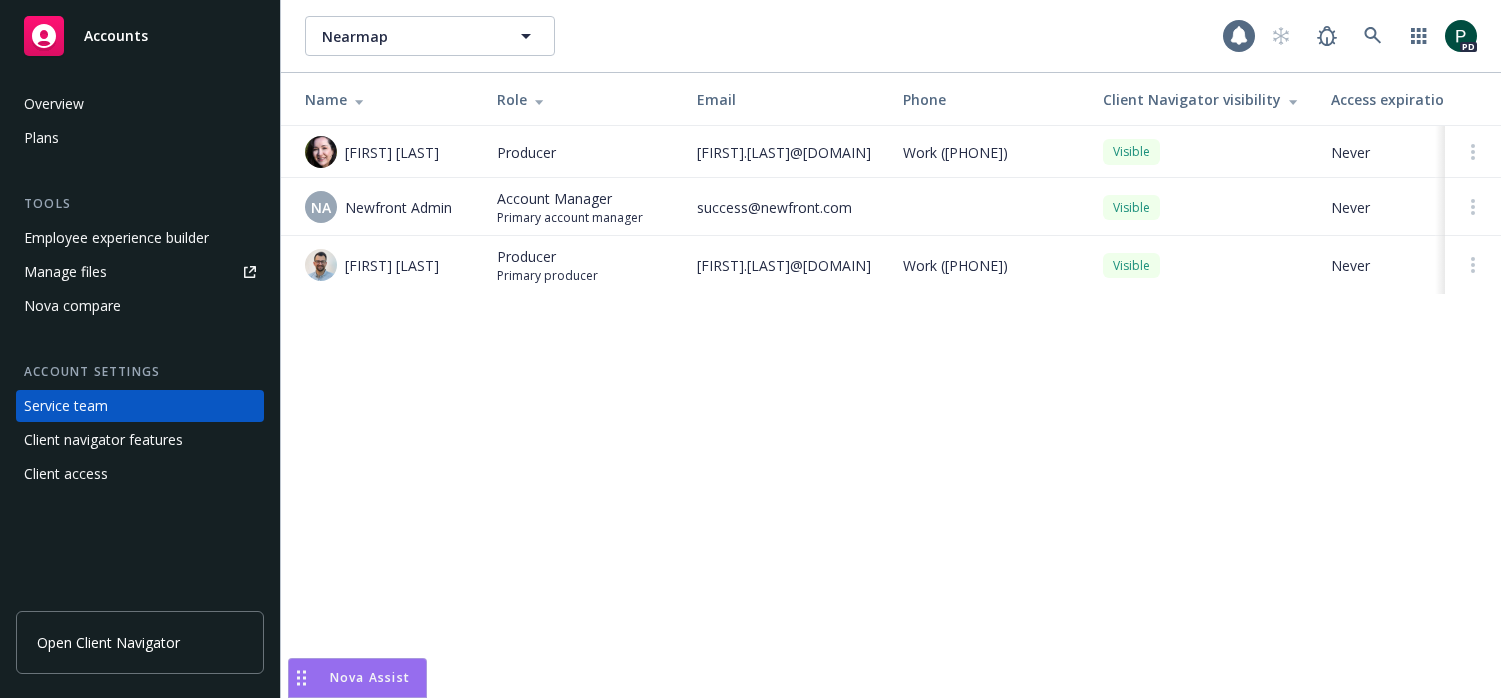click on "Client access" at bounding box center [140, 474] 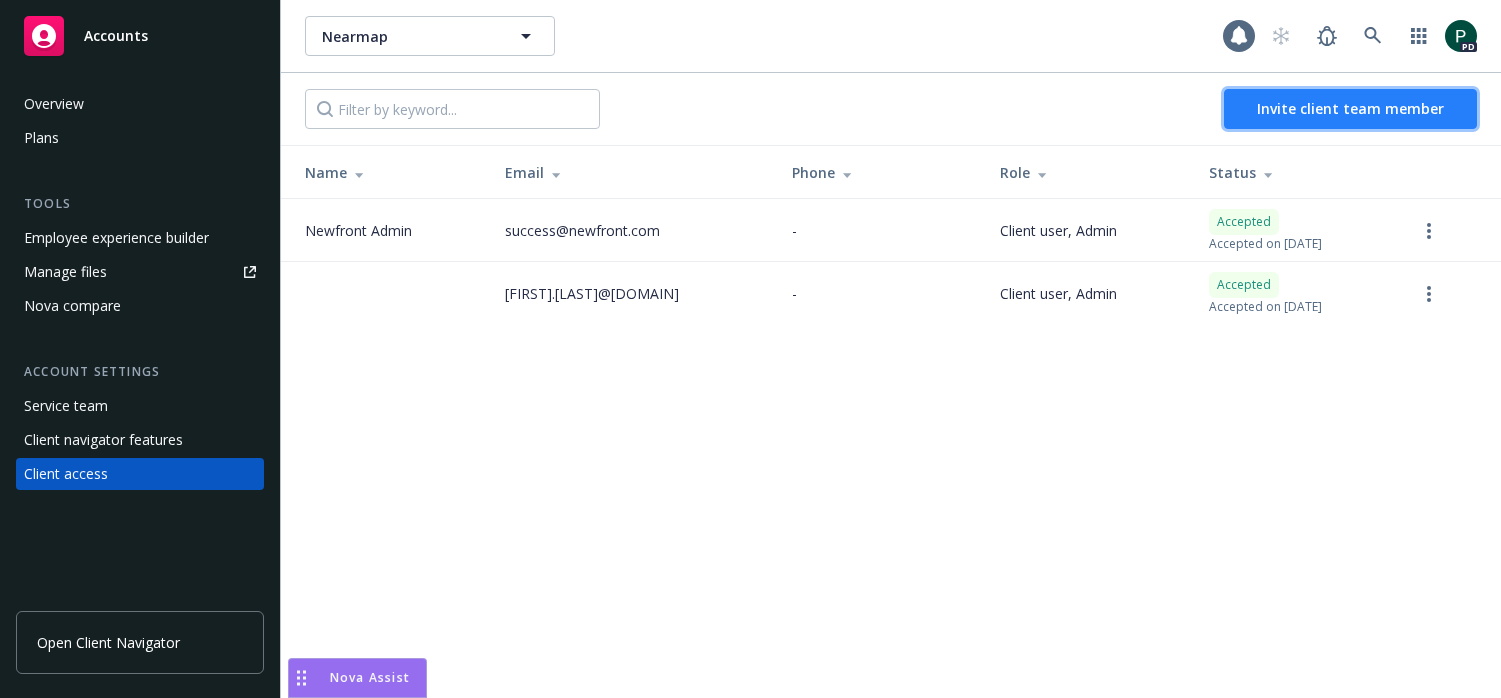 click on "Invite client team member" at bounding box center [1350, 108] 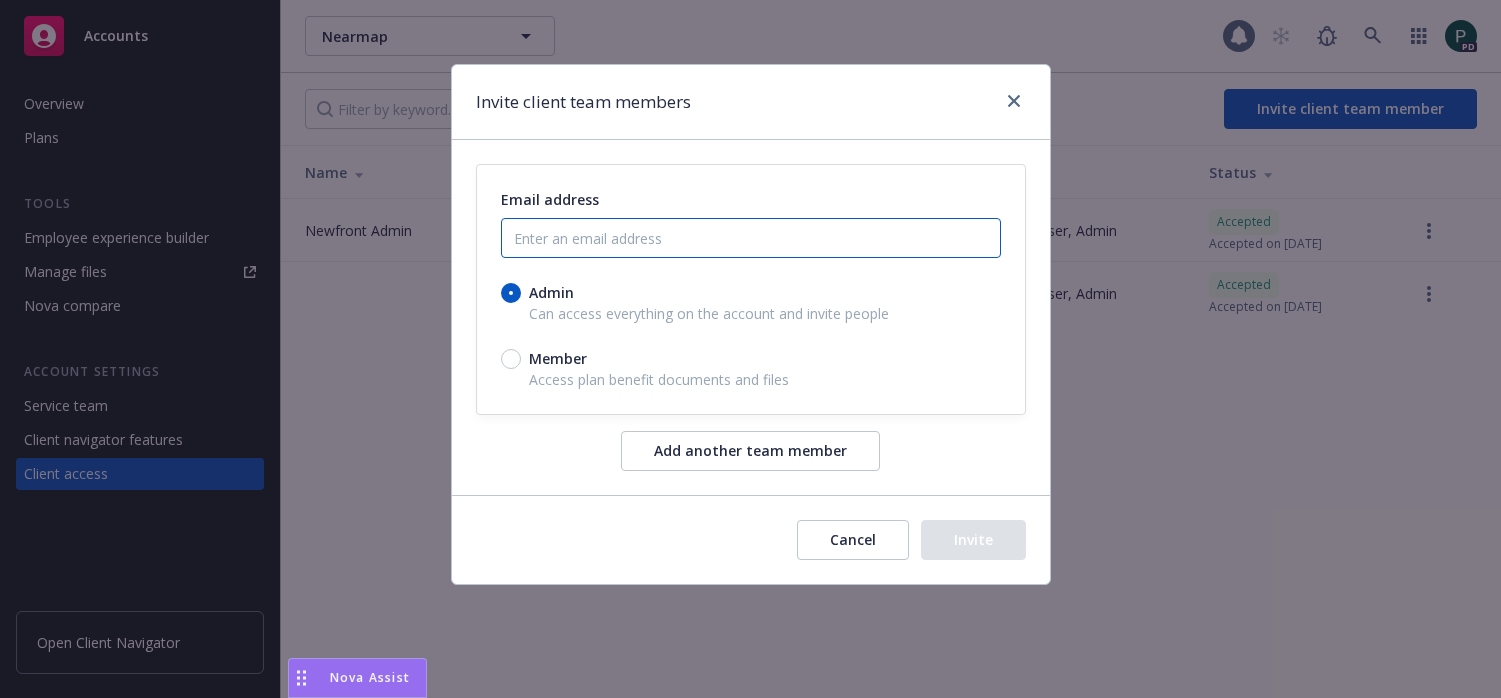 click at bounding box center (751, 238) 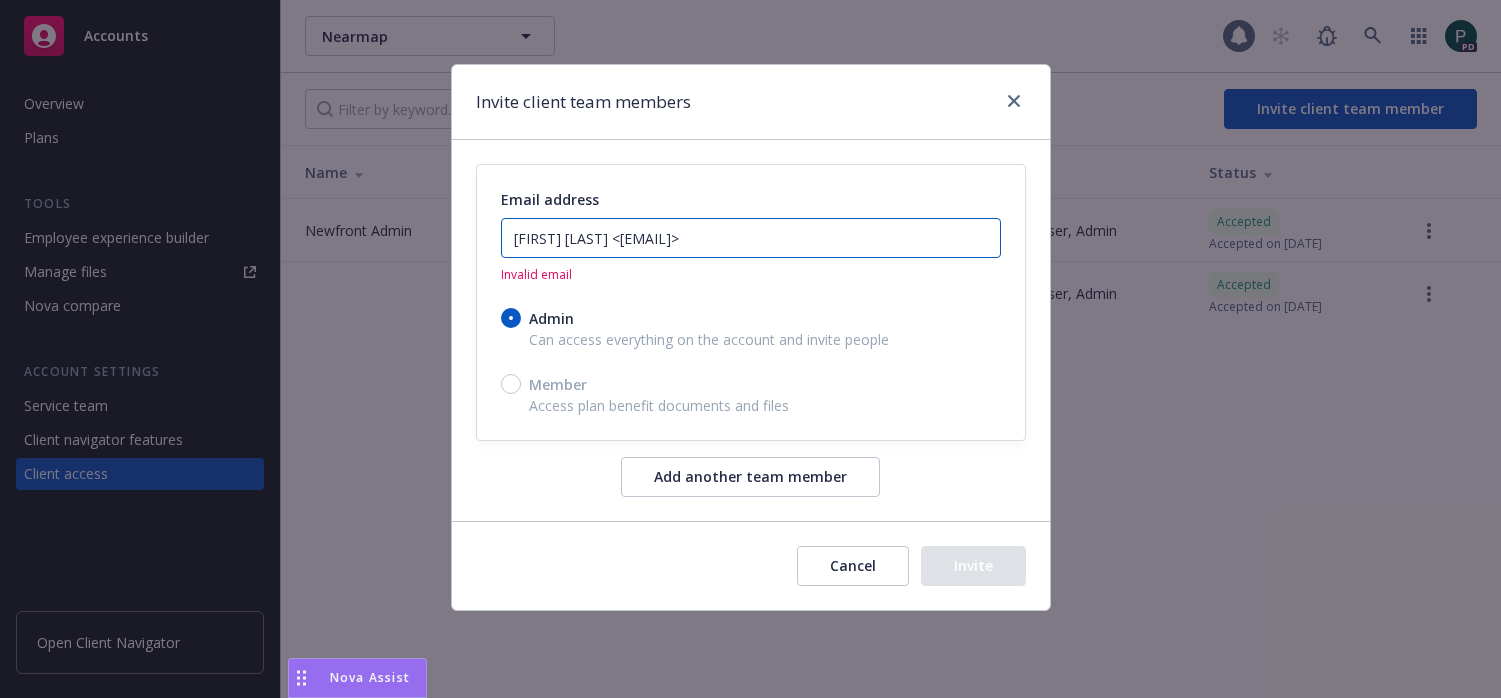 drag, startPoint x: 600, startPoint y: 244, endPoint x: 444, endPoint y: 238, distance: 156.11534 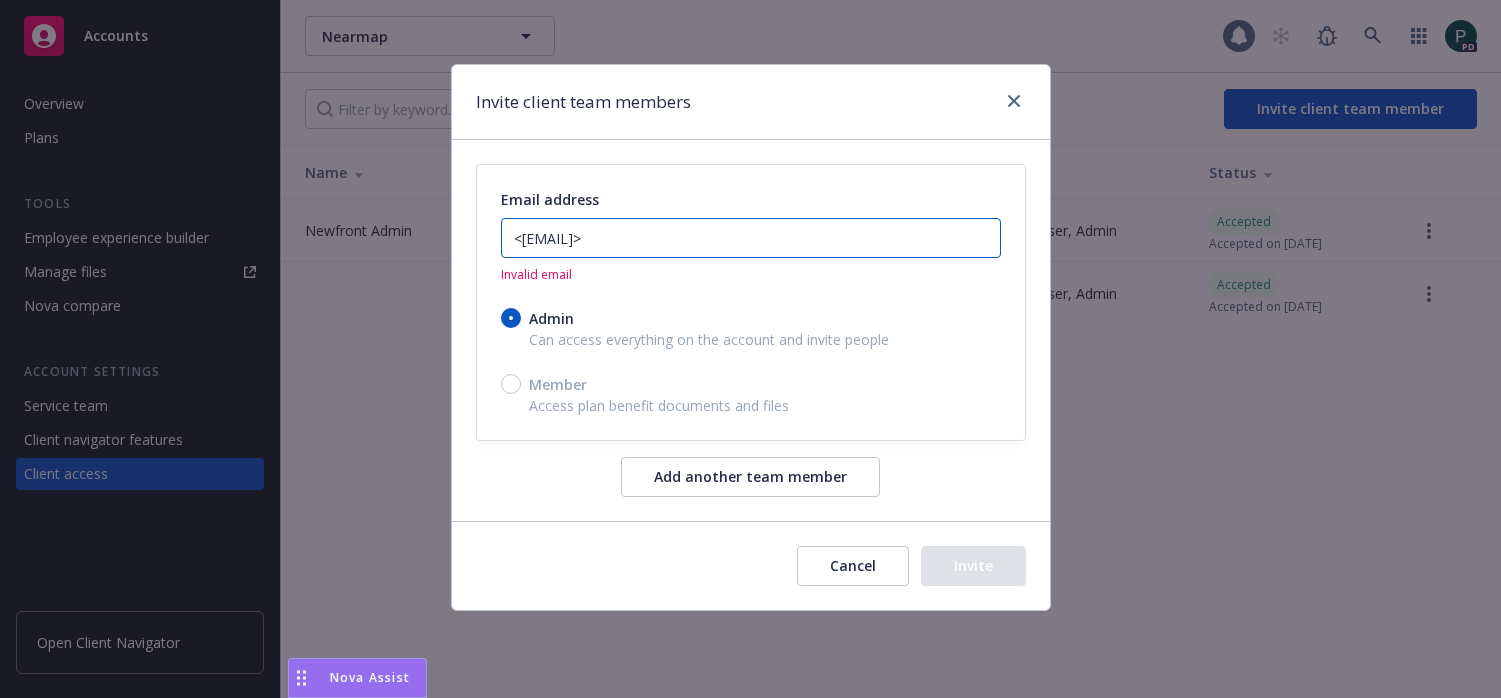 click on "<[EMAIL]>" at bounding box center [751, 238] 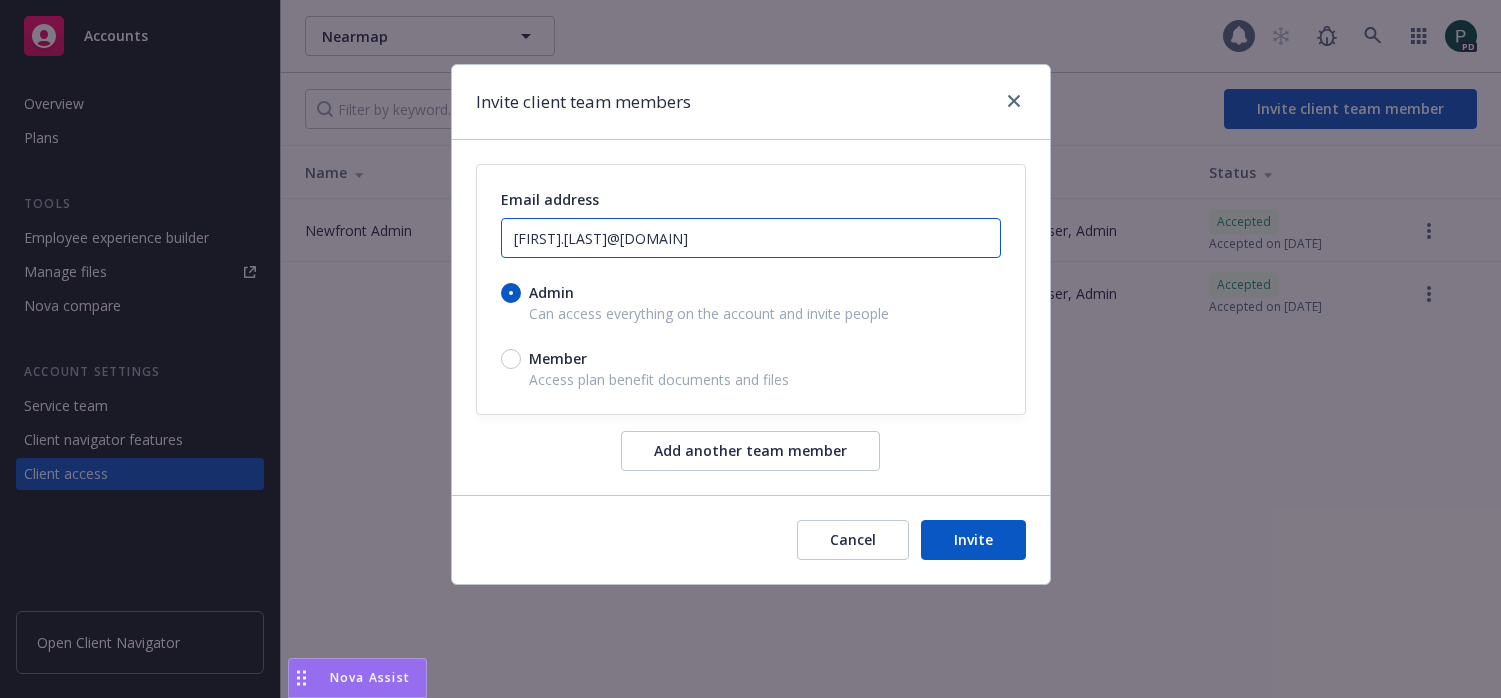 type on "[FIRST].[LAST]@[DOMAIN]" 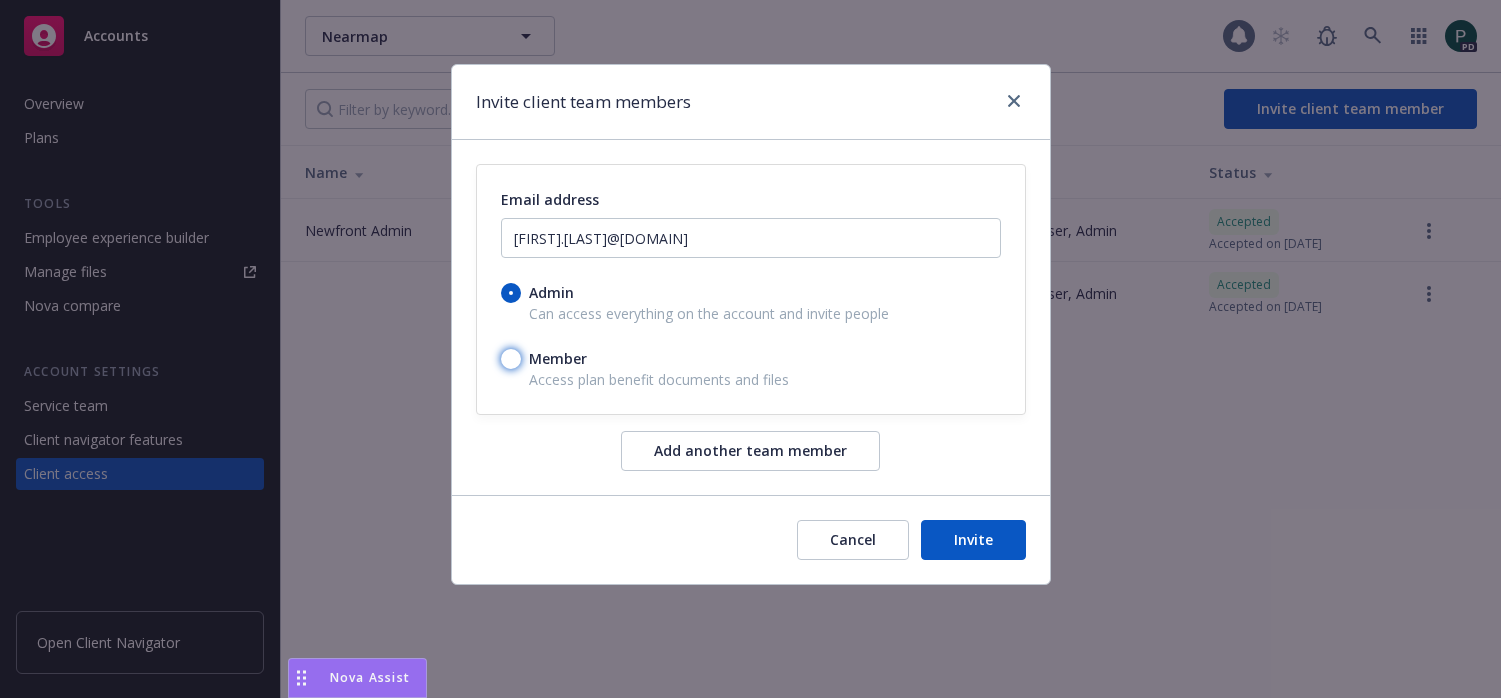 click on "Member" at bounding box center (511, 359) 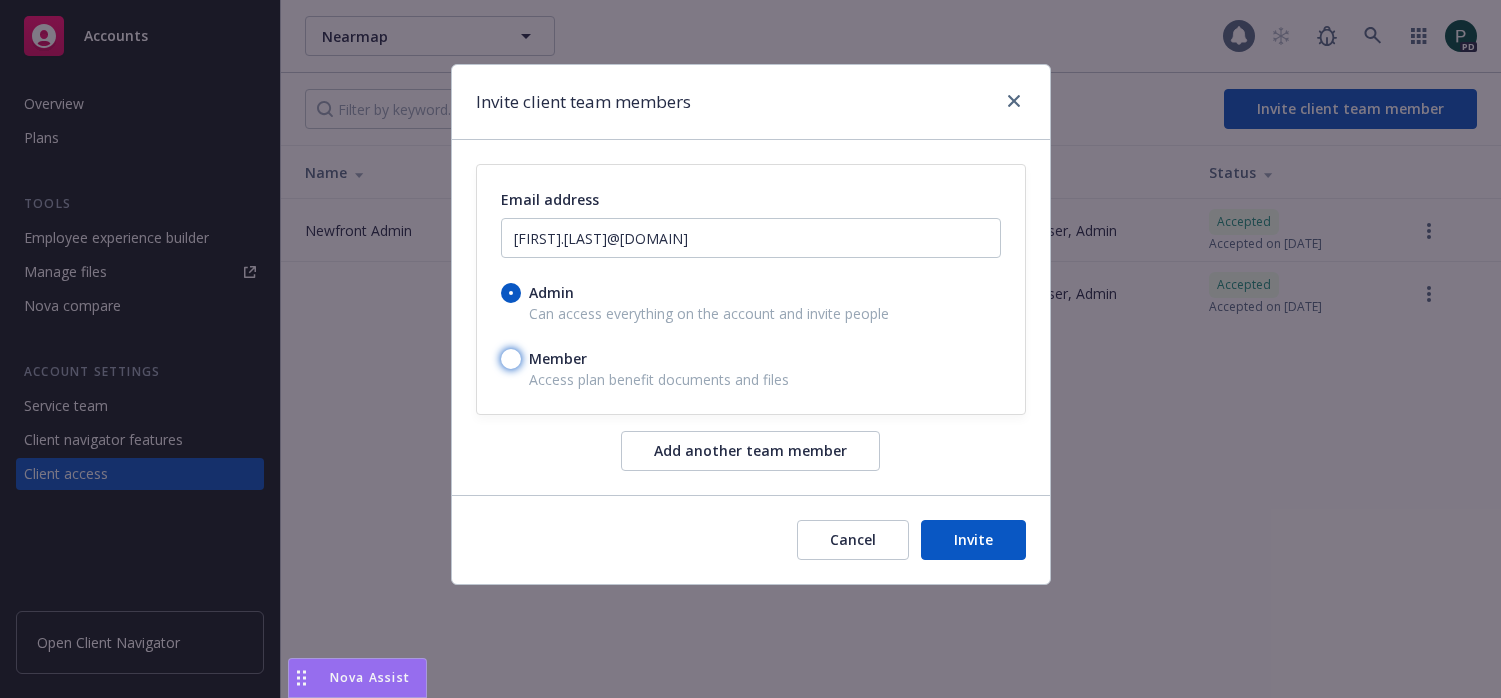 radio on "true" 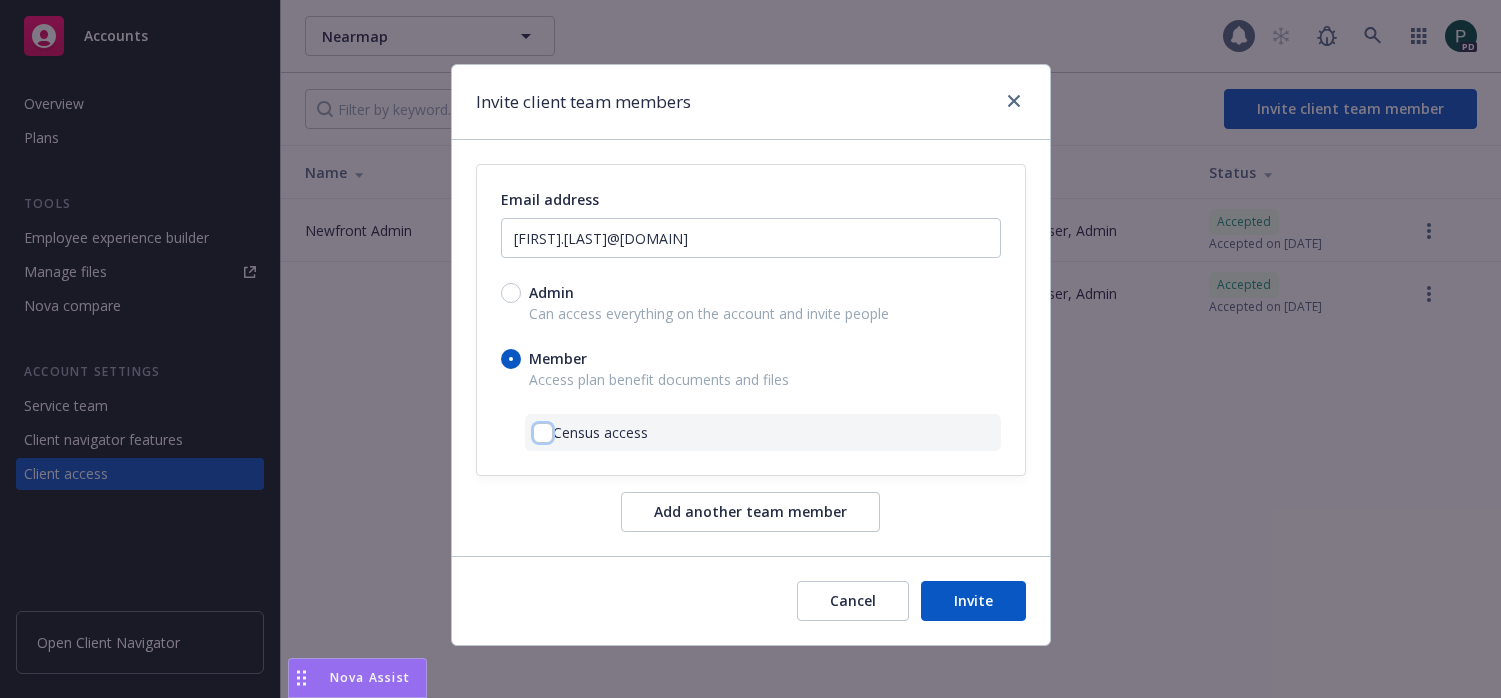 click at bounding box center [543, 433] 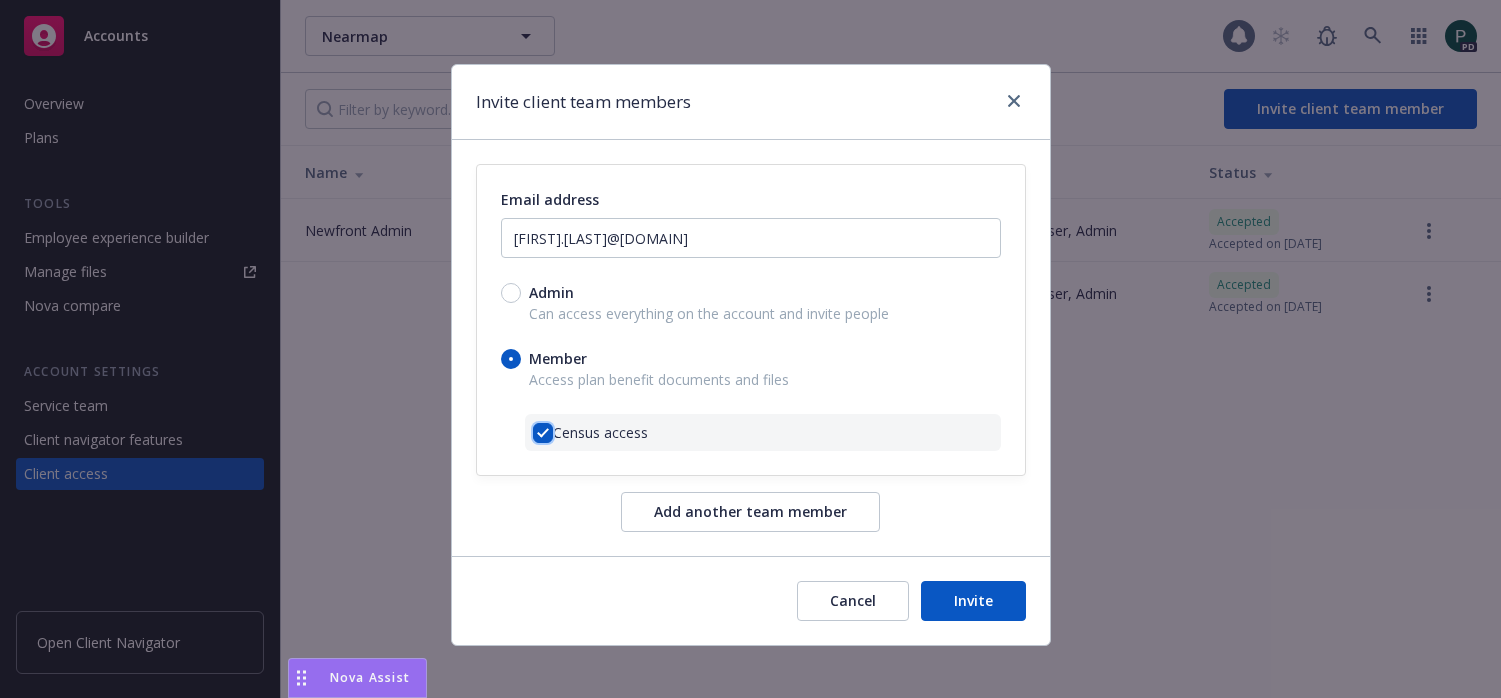 checkbox on "true" 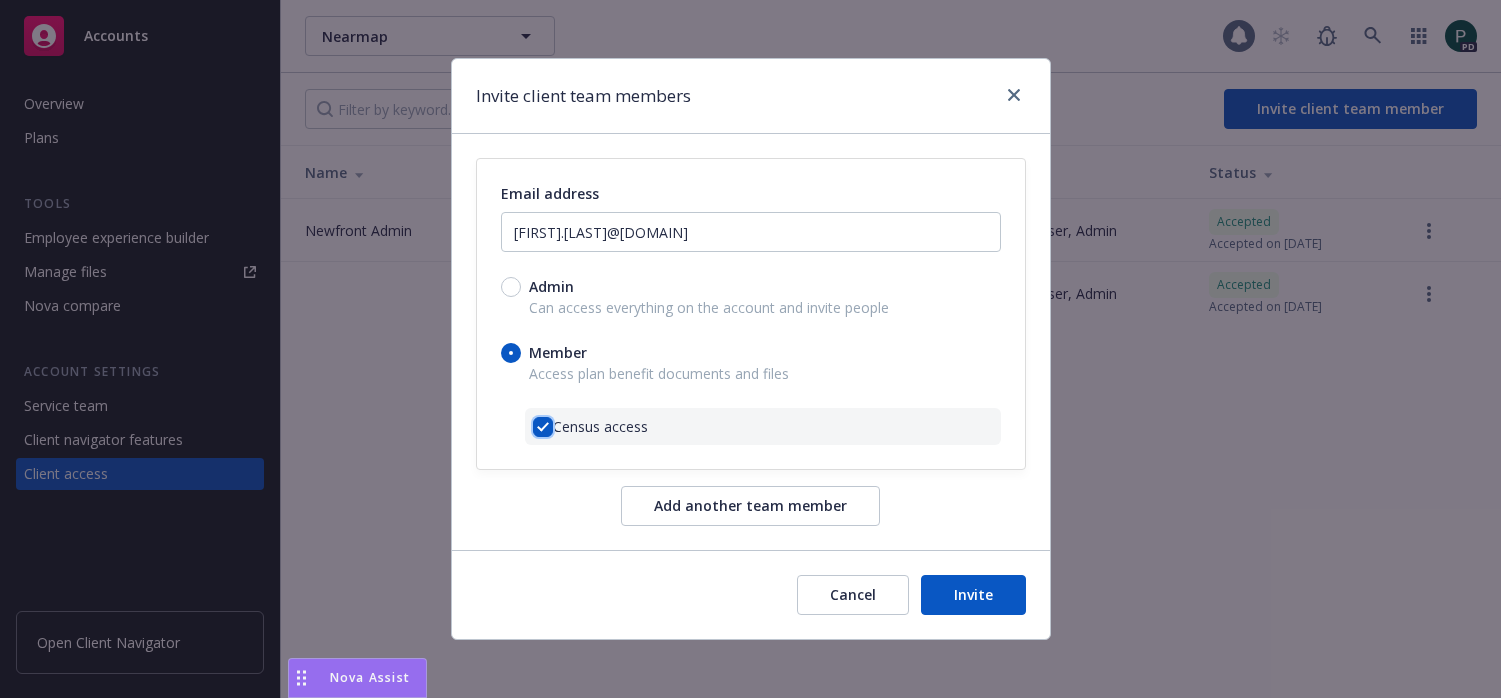 scroll, scrollTop: 7, scrollLeft: 0, axis: vertical 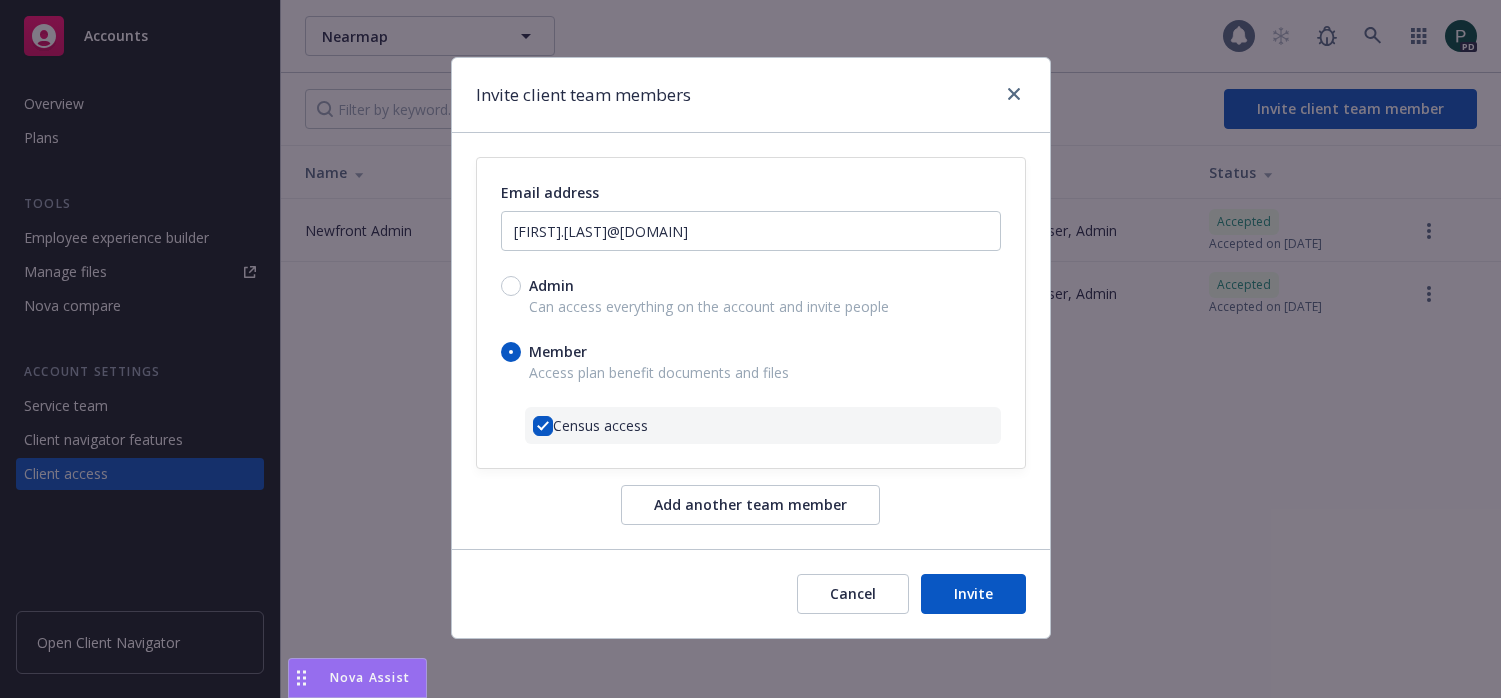 click on "Add another team member" at bounding box center (750, 505) 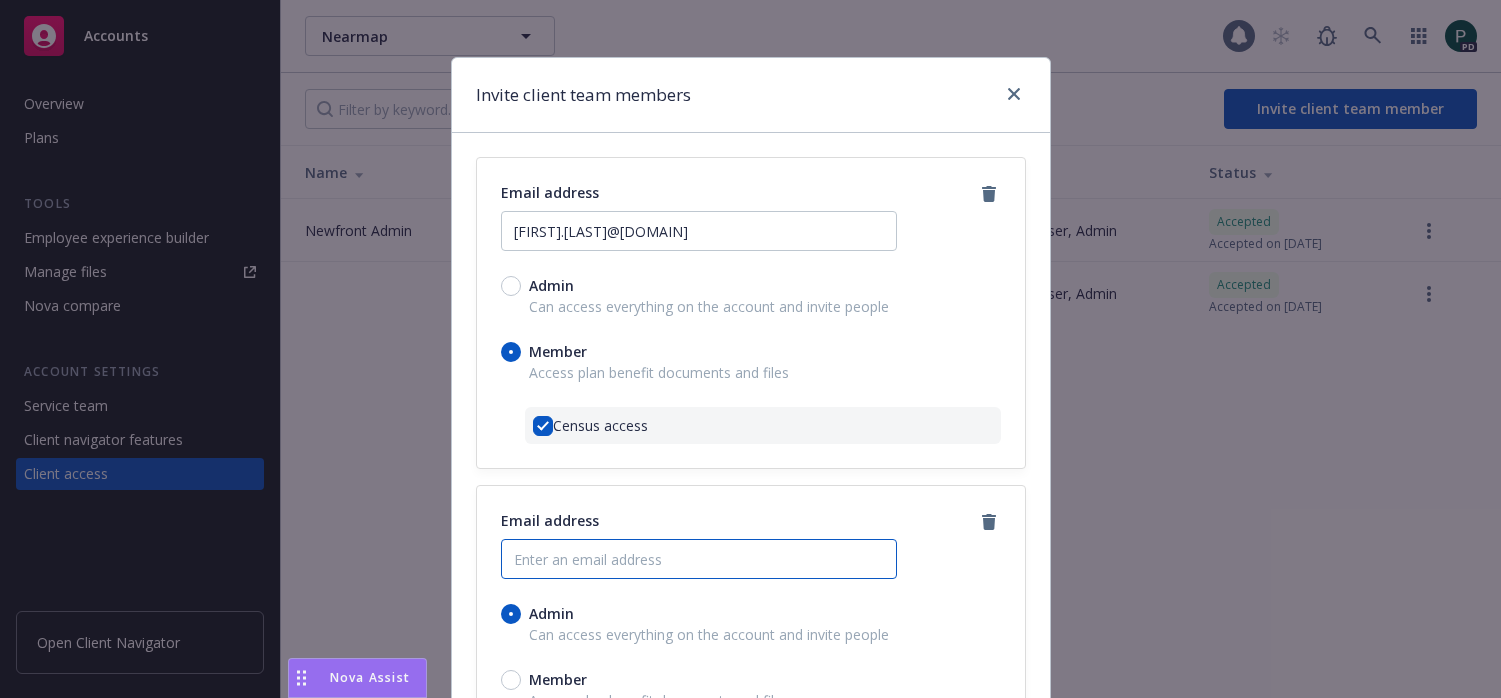 click at bounding box center (699, 559) 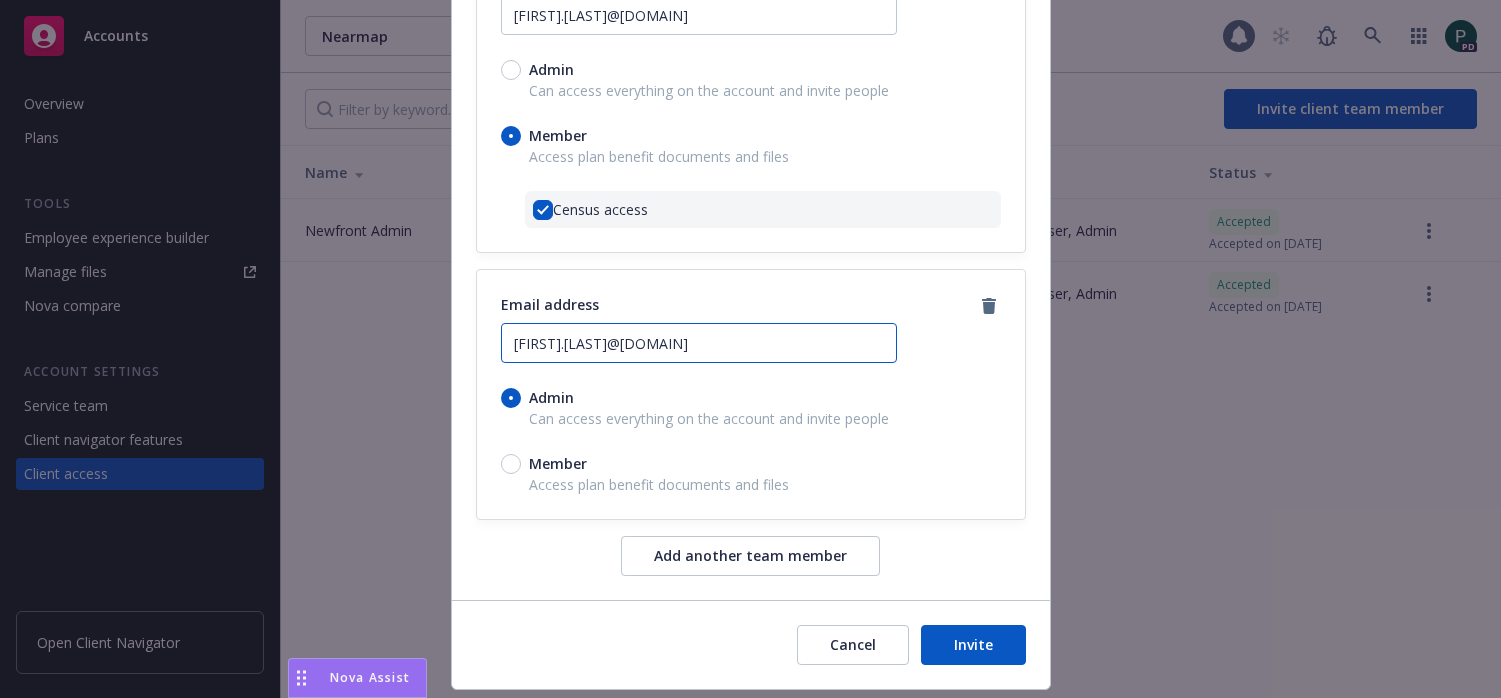scroll, scrollTop: 224, scrollLeft: 0, axis: vertical 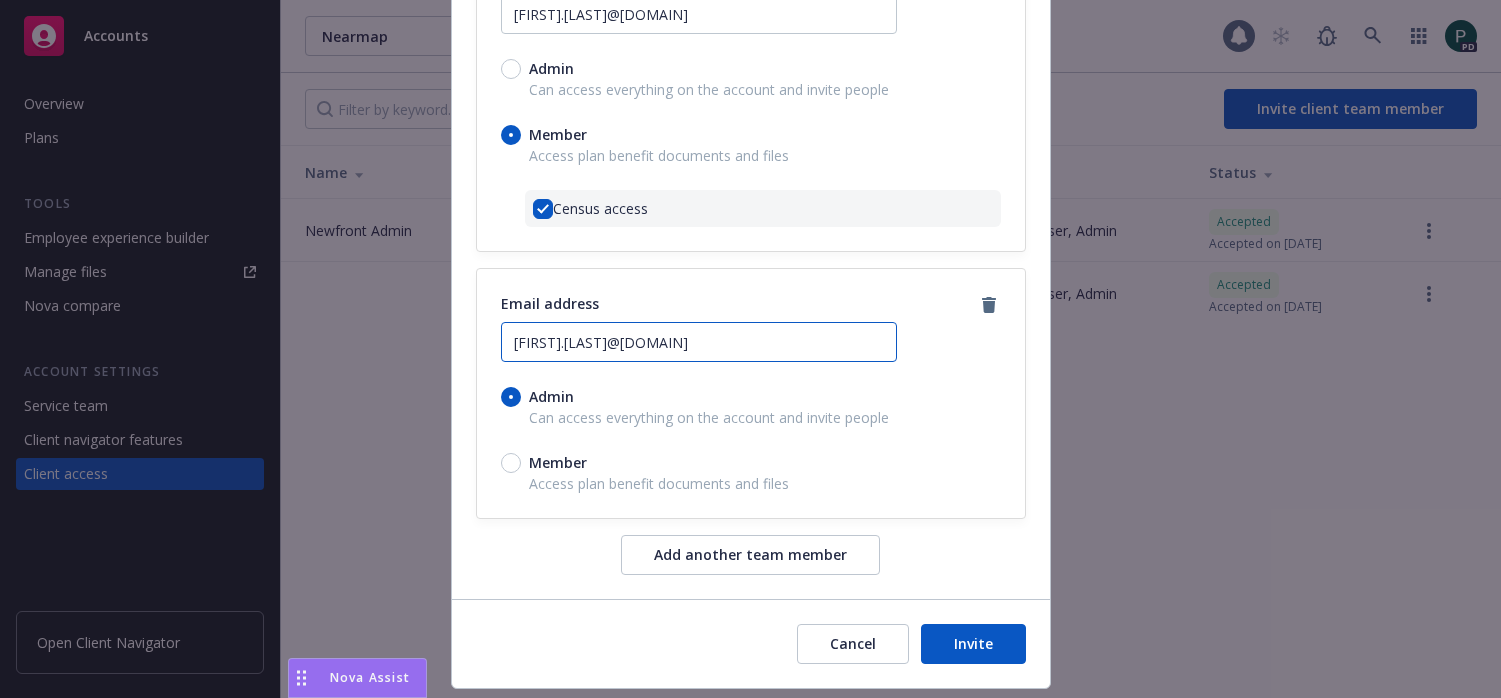 type on "[FIRST].[LAST]@[DOMAIN]" 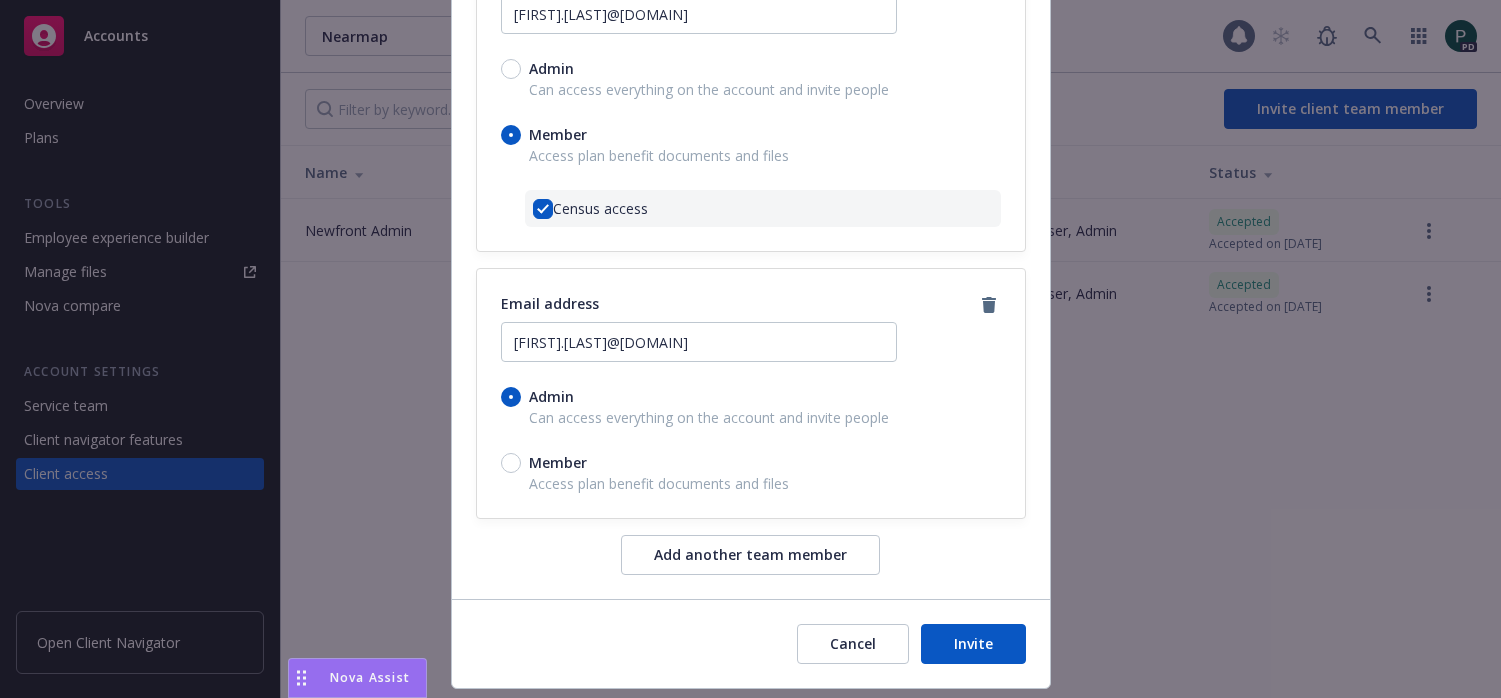 click on "Invite" at bounding box center (973, 644) 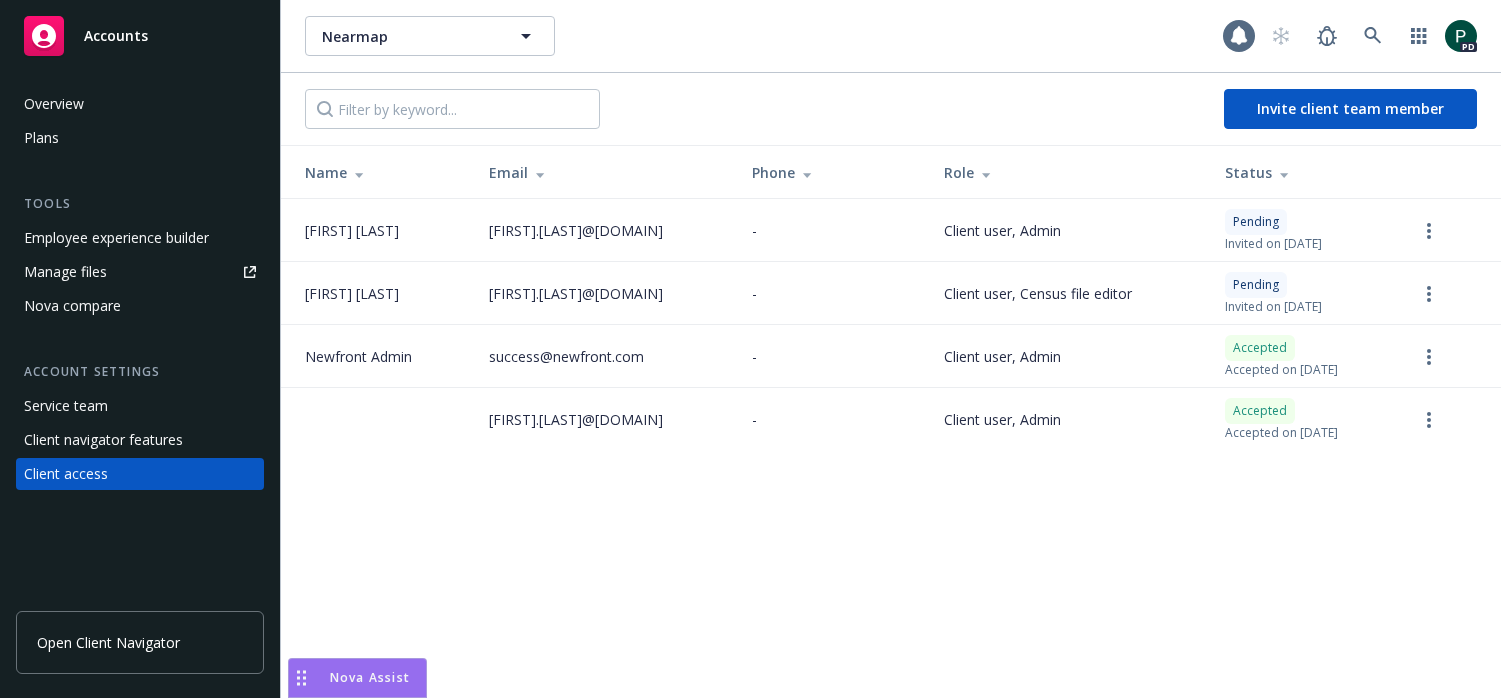 click on "[FIRST].[LAST]@[DOMAIN]" at bounding box center (604, 419) 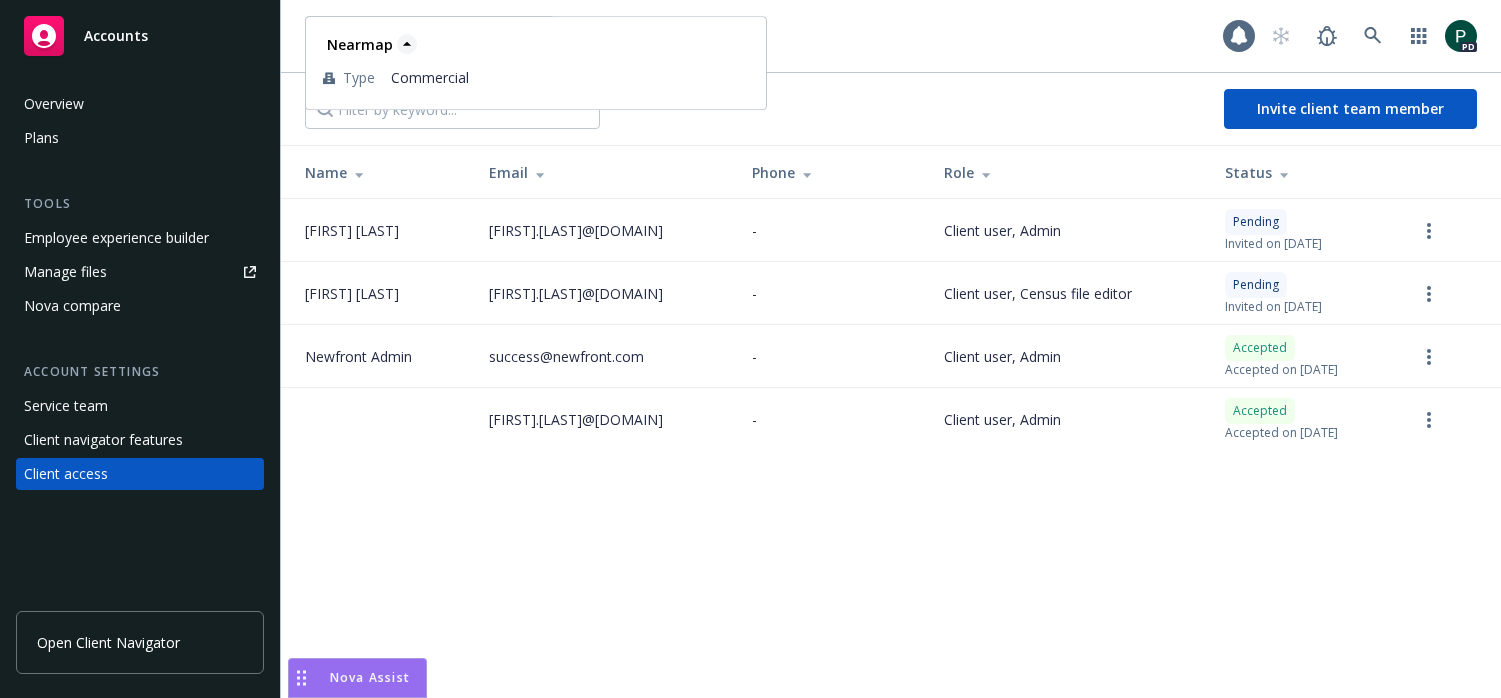 click 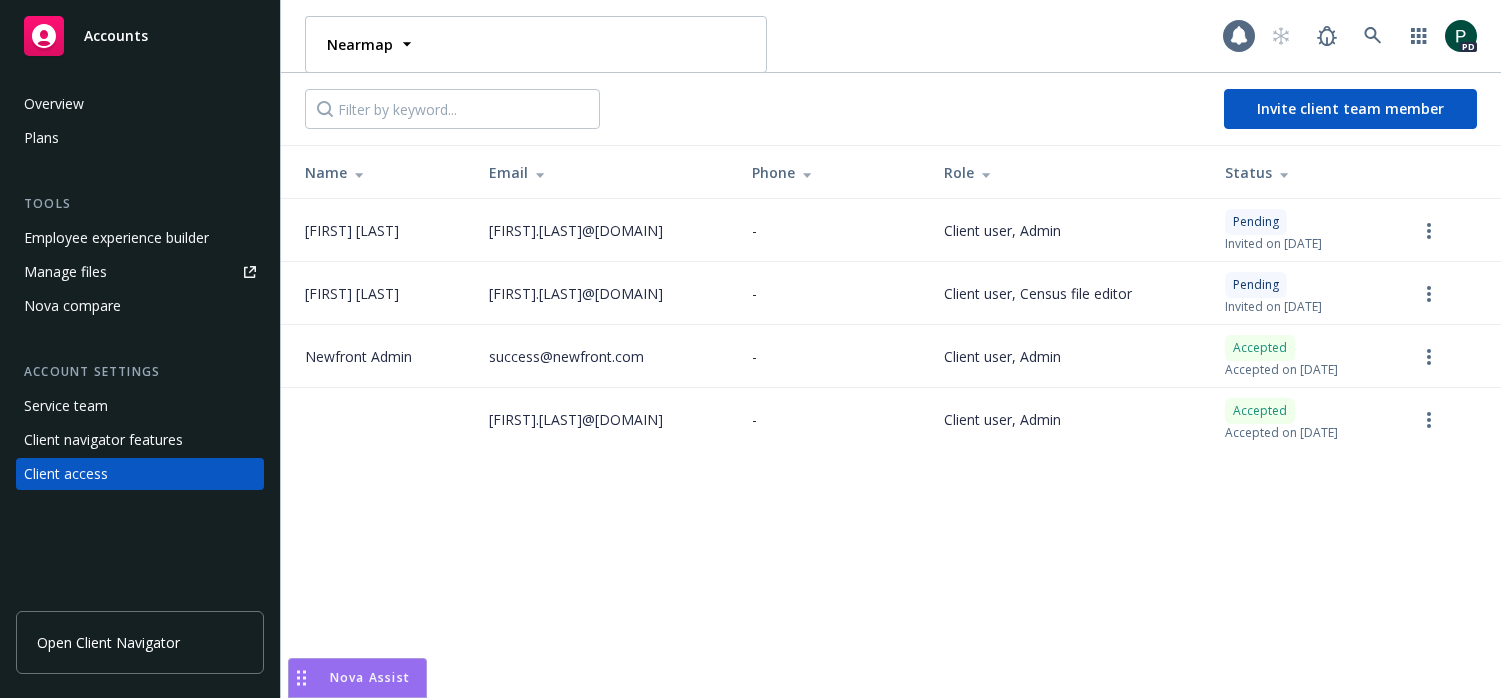 click on "Nearmap Type Commercial" at bounding box center (536, 44) 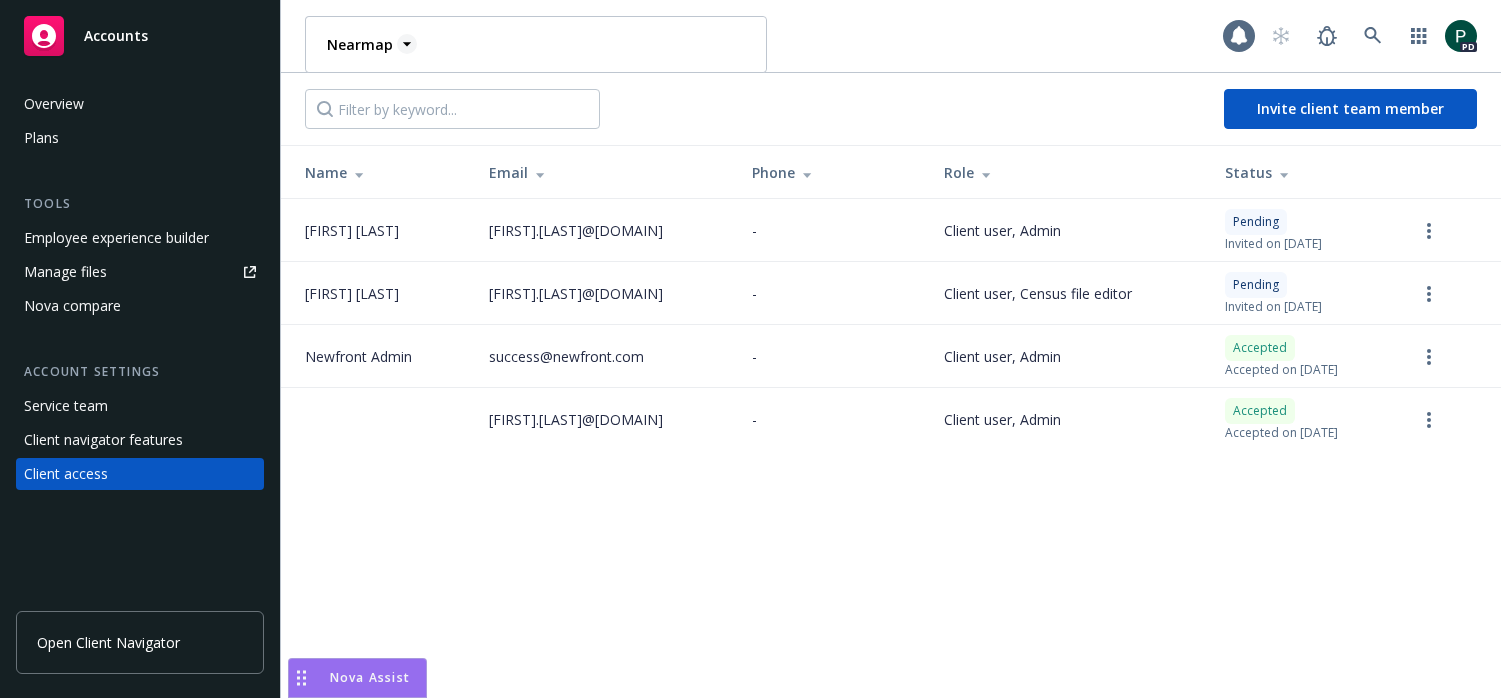 click on "Nearmap" at bounding box center (360, 44) 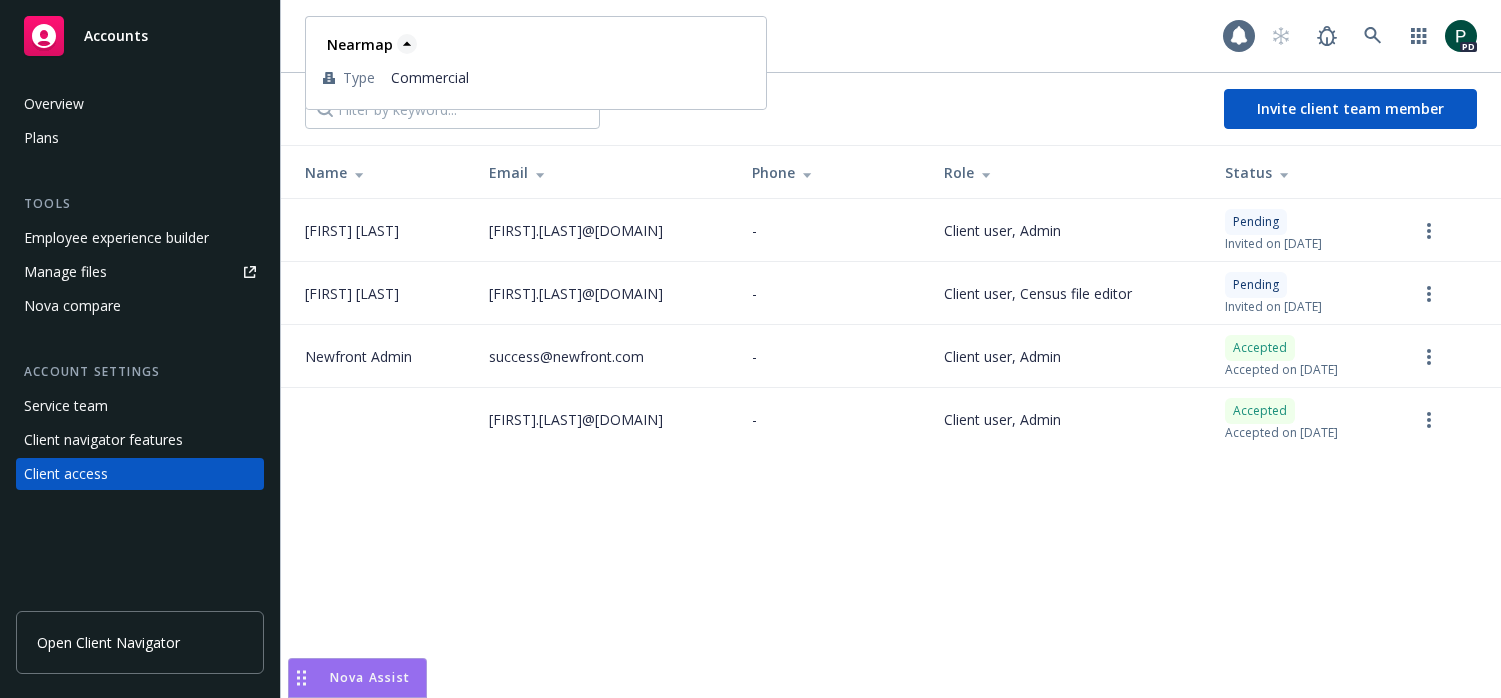 click on "Nearmap" at bounding box center (360, 44) 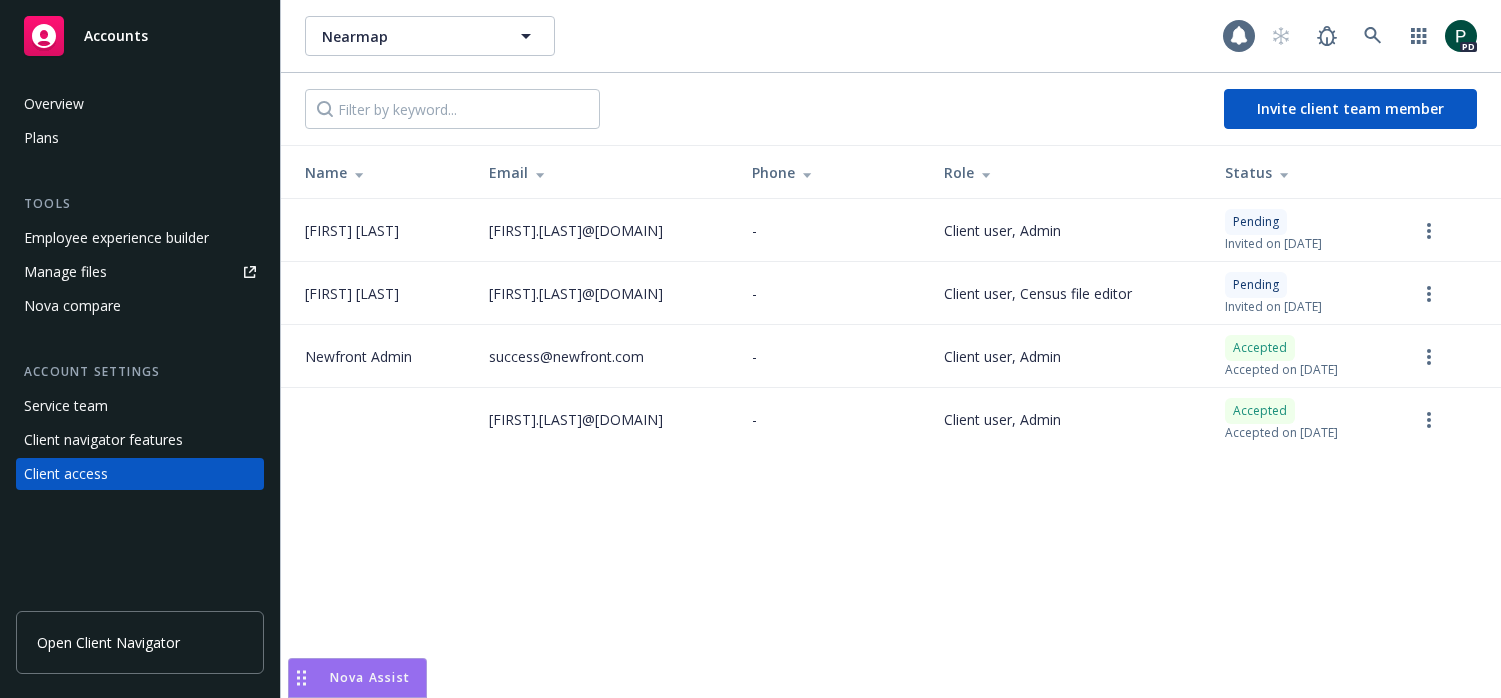 click on "Nearmap Nearmap 1 PD" at bounding box center (891, 36) 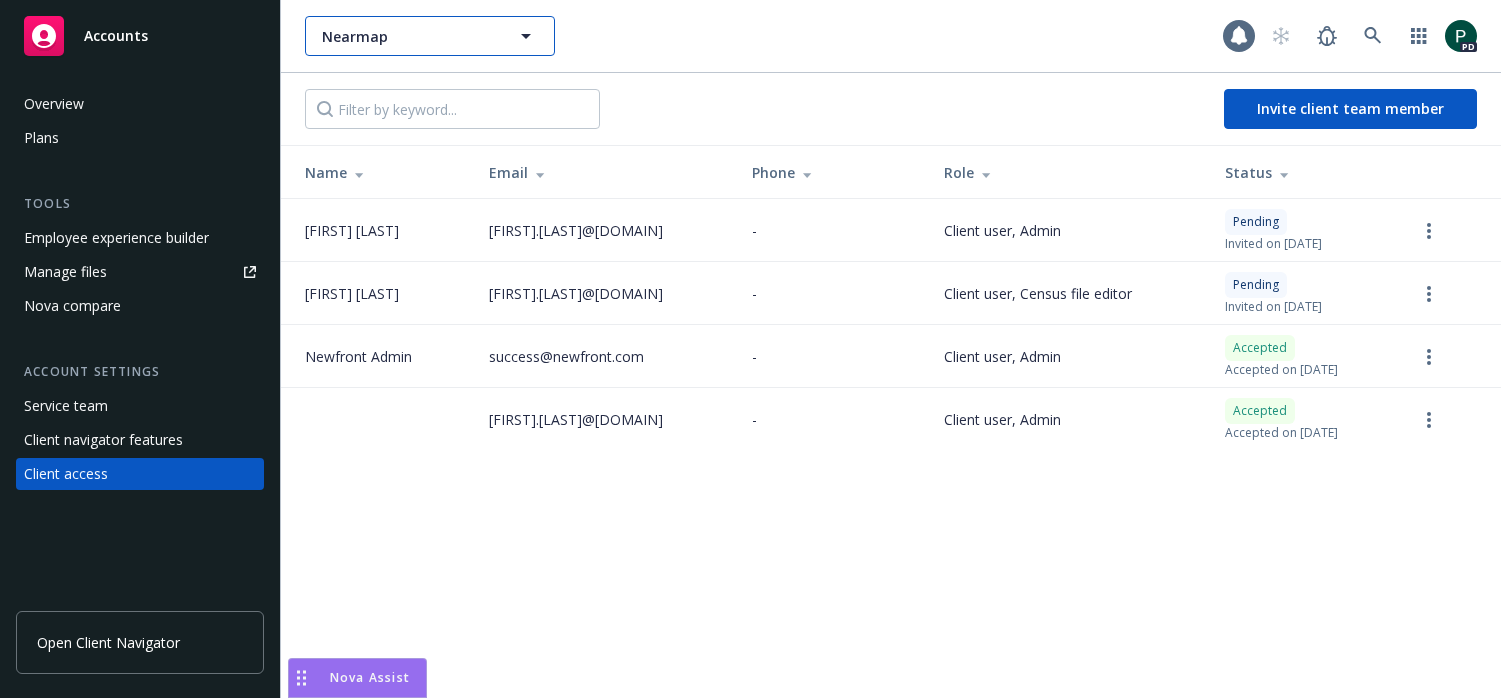 click on "Nearmap" at bounding box center [408, 36] 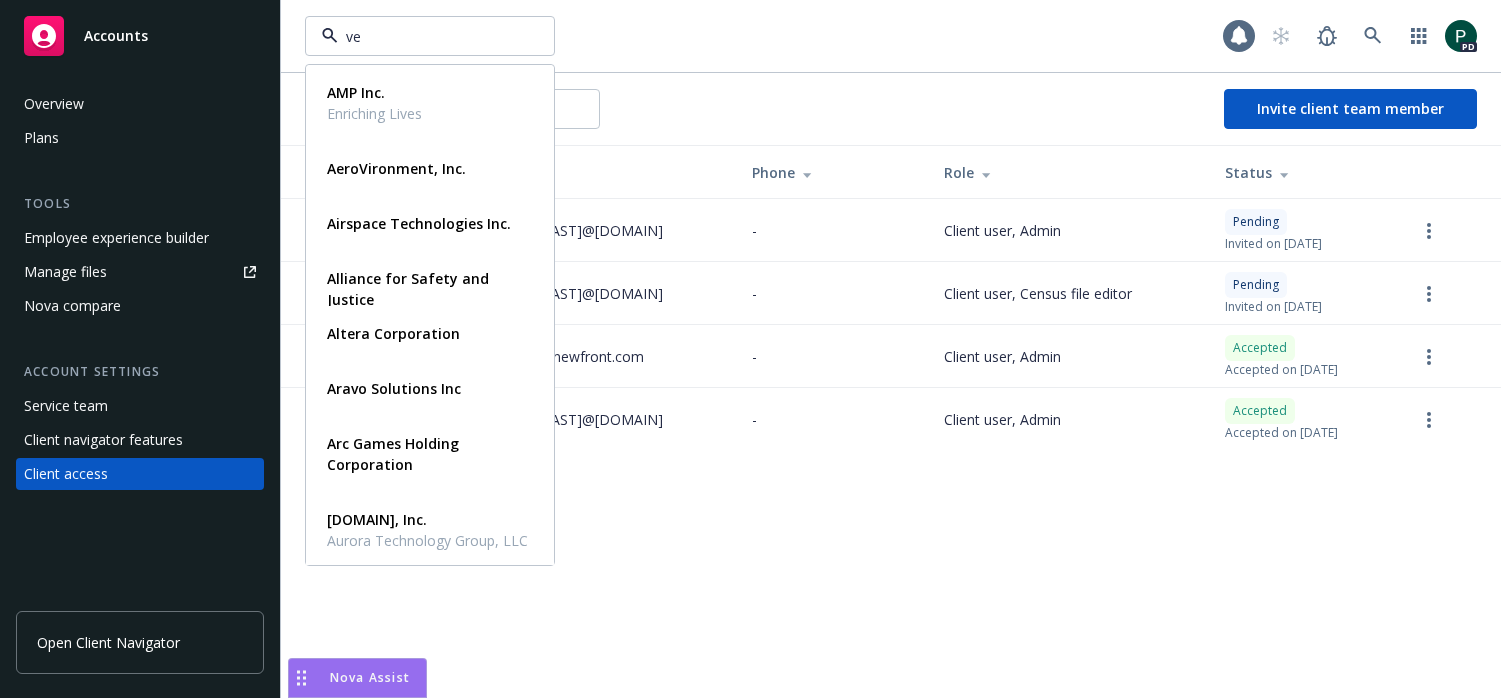 type on "veo" 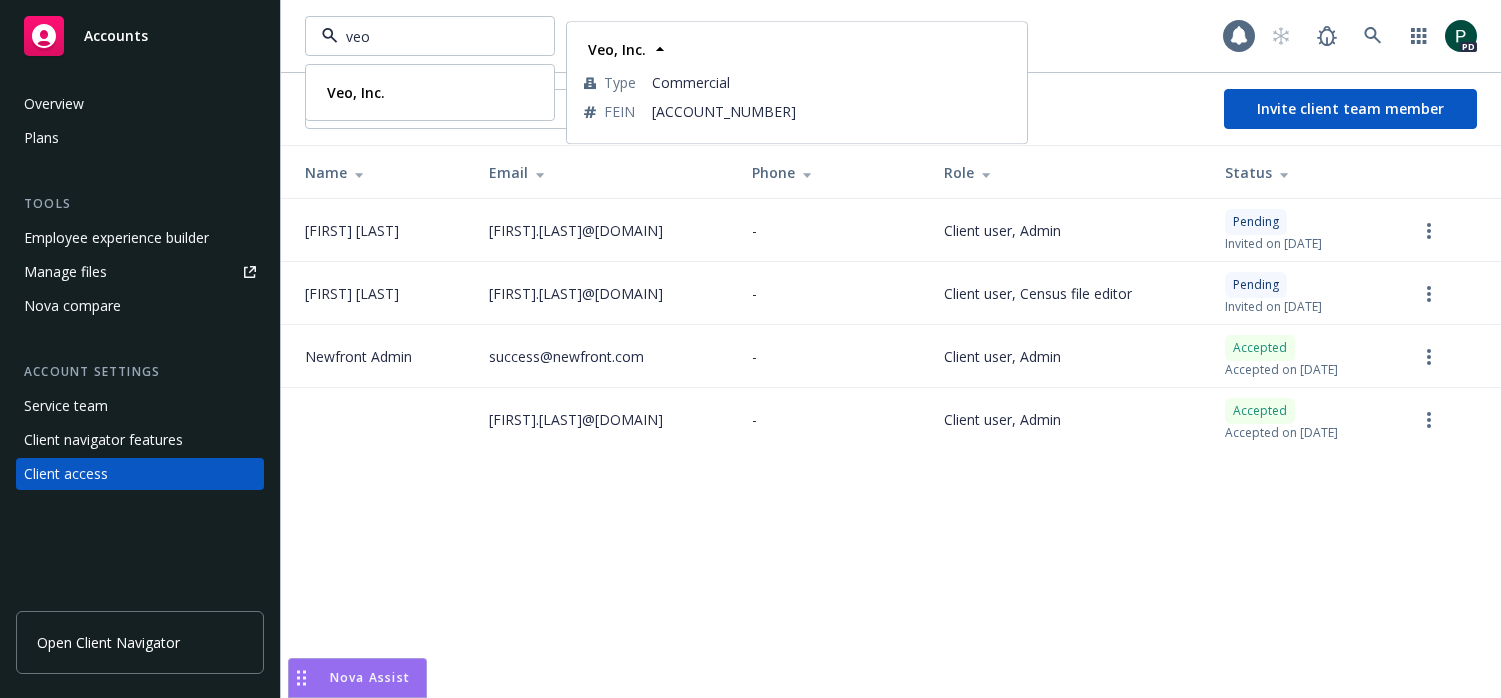 click on "Veo, Inc." at bounding box center [356, 92] 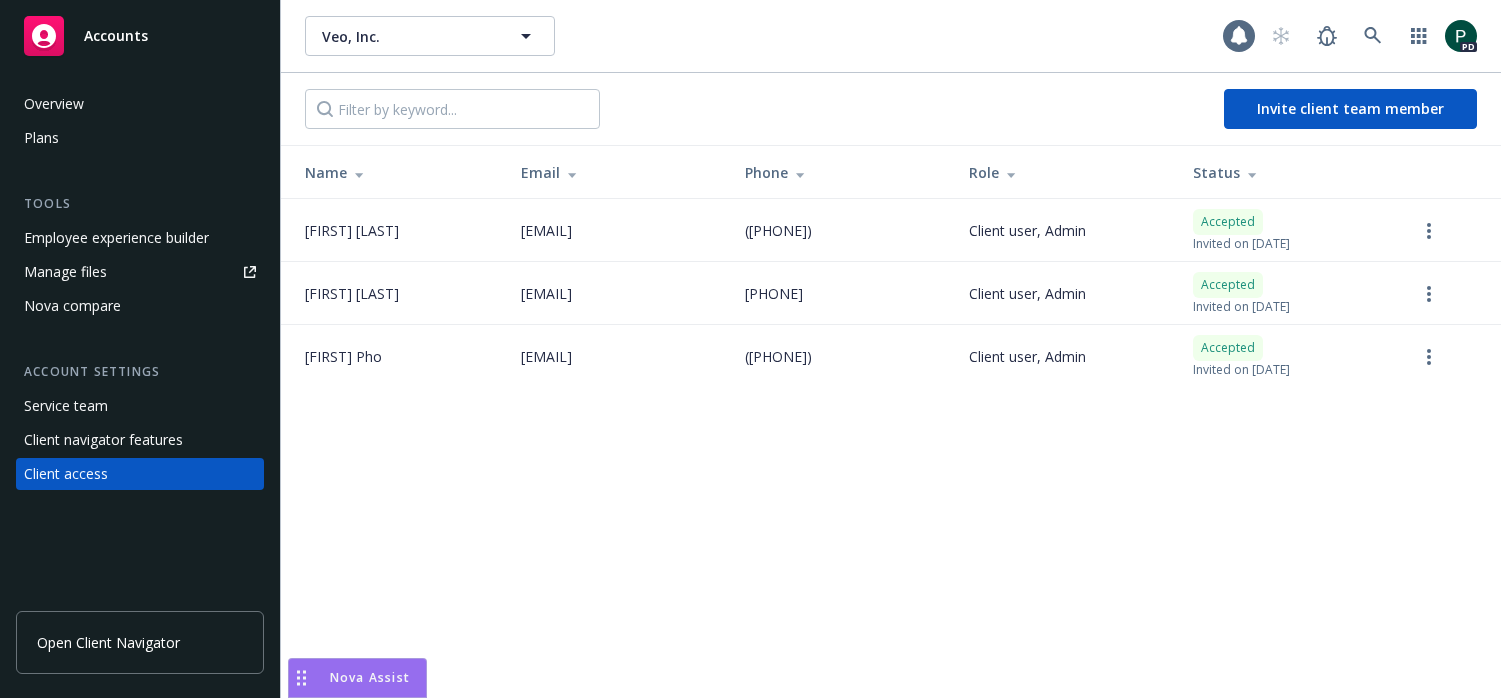 click on "Plans" at bounding box center (140, 138) 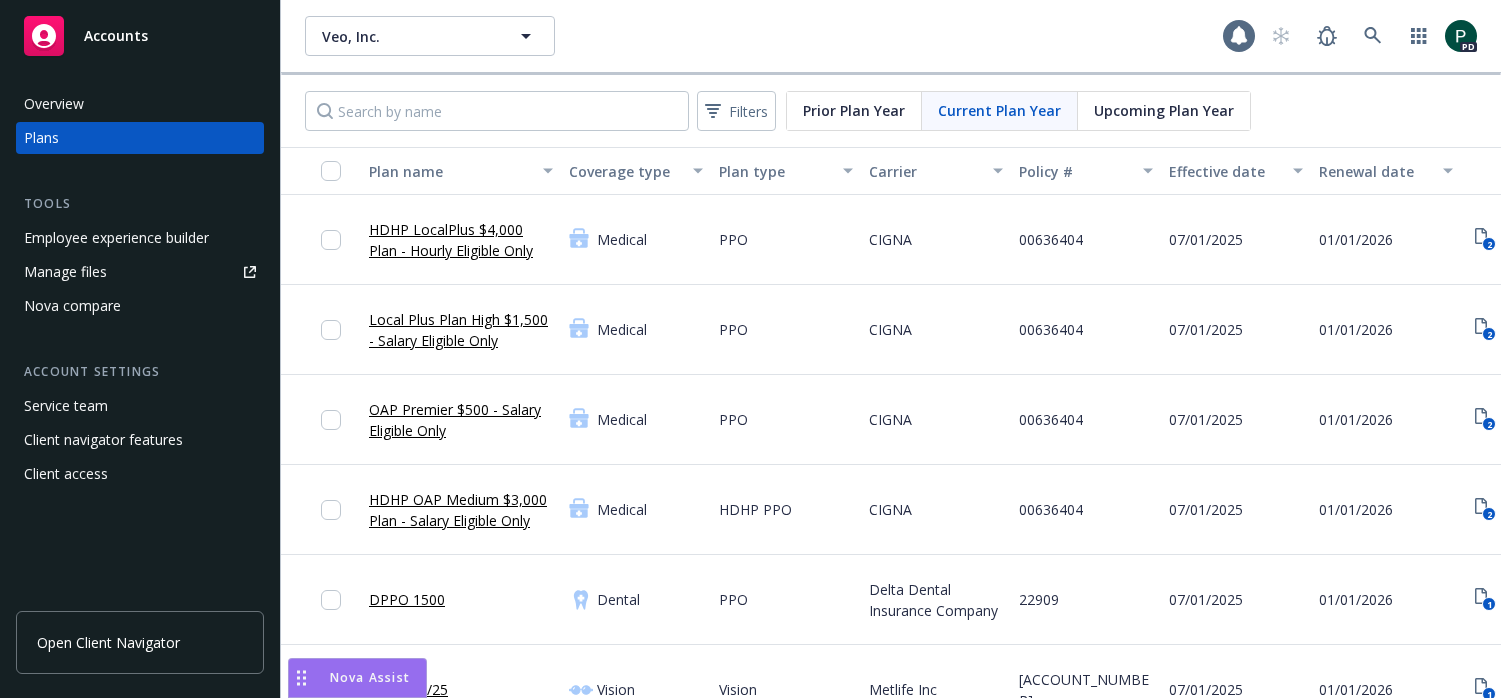 click on "Prior Plan Year" at bounding box center [854, 110] 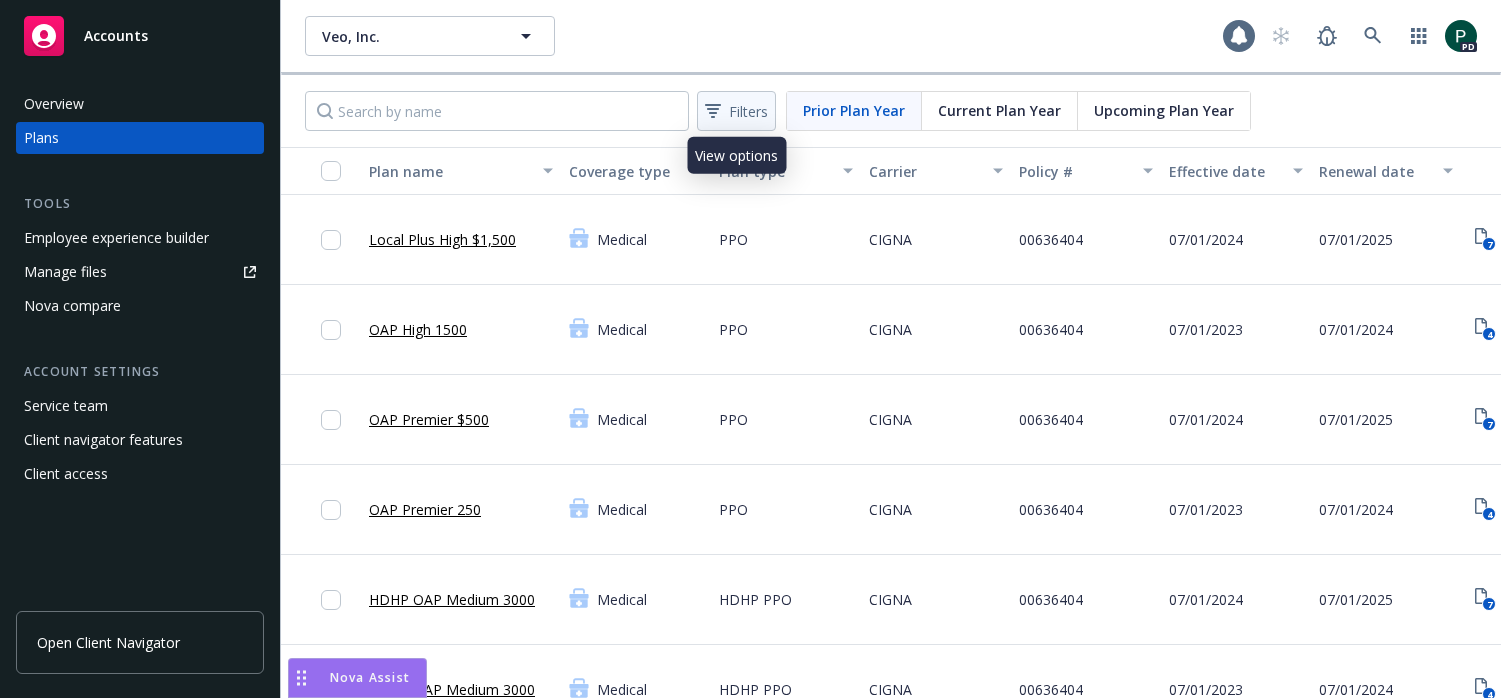 click on "Filters" at bounding box center [748, 111] 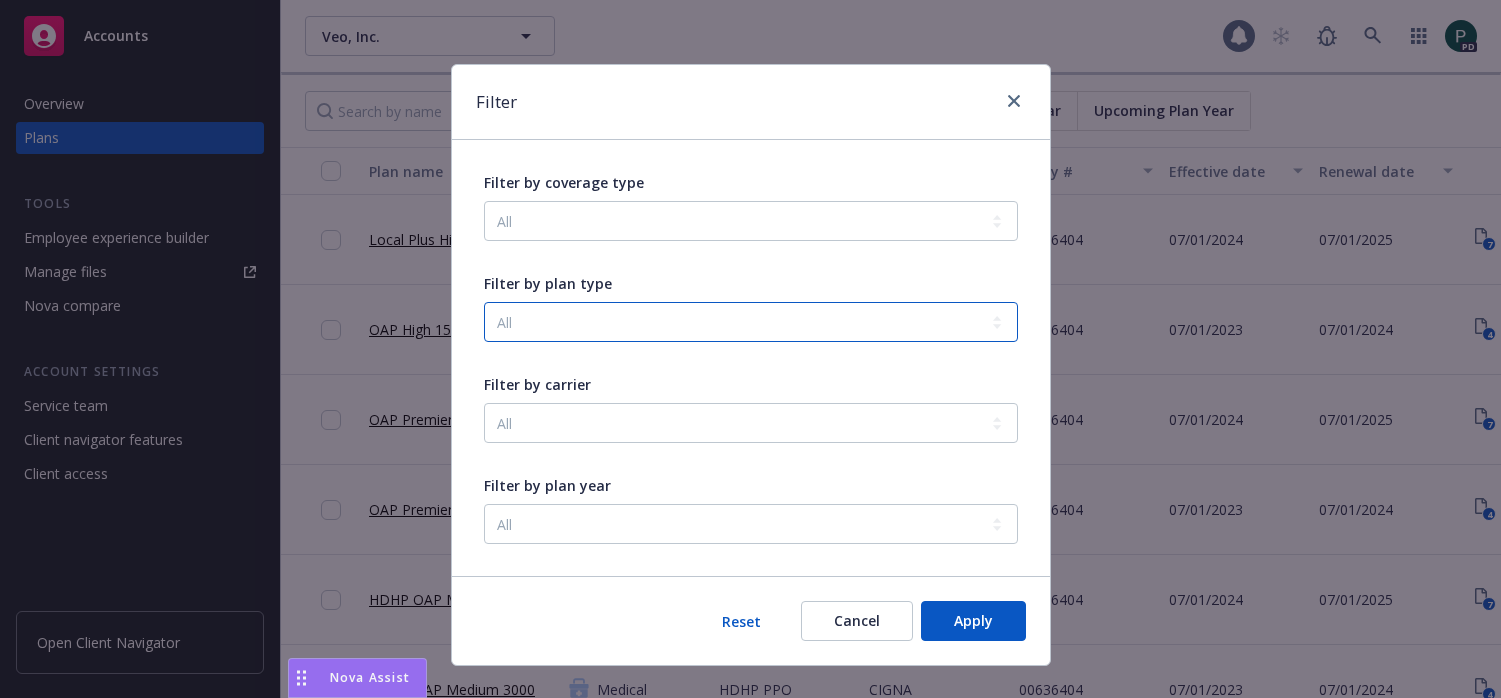 click on "All Accident COBRA Administration Critical Illness Dental PPO Dependent Care Flexible Spending Account Employee Advocacy Employee Assistance Program HDHP PPO Health Savings Account Healthcare Flexible Spending Account Hospital Indemnity Life and AD&D Limited Purpose Flexible Spending Account Long Term Disability (LTD) Medical PPO New York DBL Short Term Disability (STD) TeleMedicine Vision Voluntary AD&D Voluntary Life" at bounding box center (751, 322) 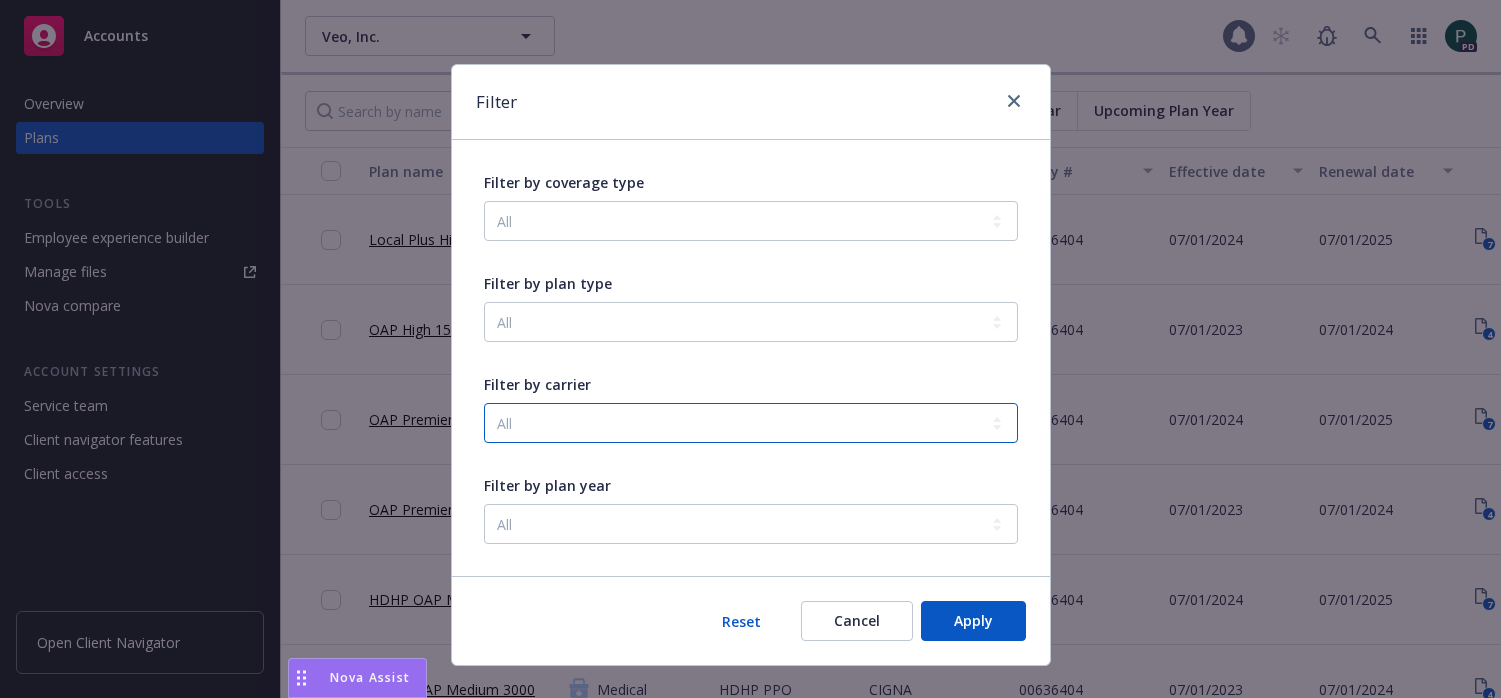 click on "All CIGNA Delta Dental Insurance Company Guardian Healthee Lincoln Financial Group Metlife Inc Rippling" at bounding box center (751, 423) 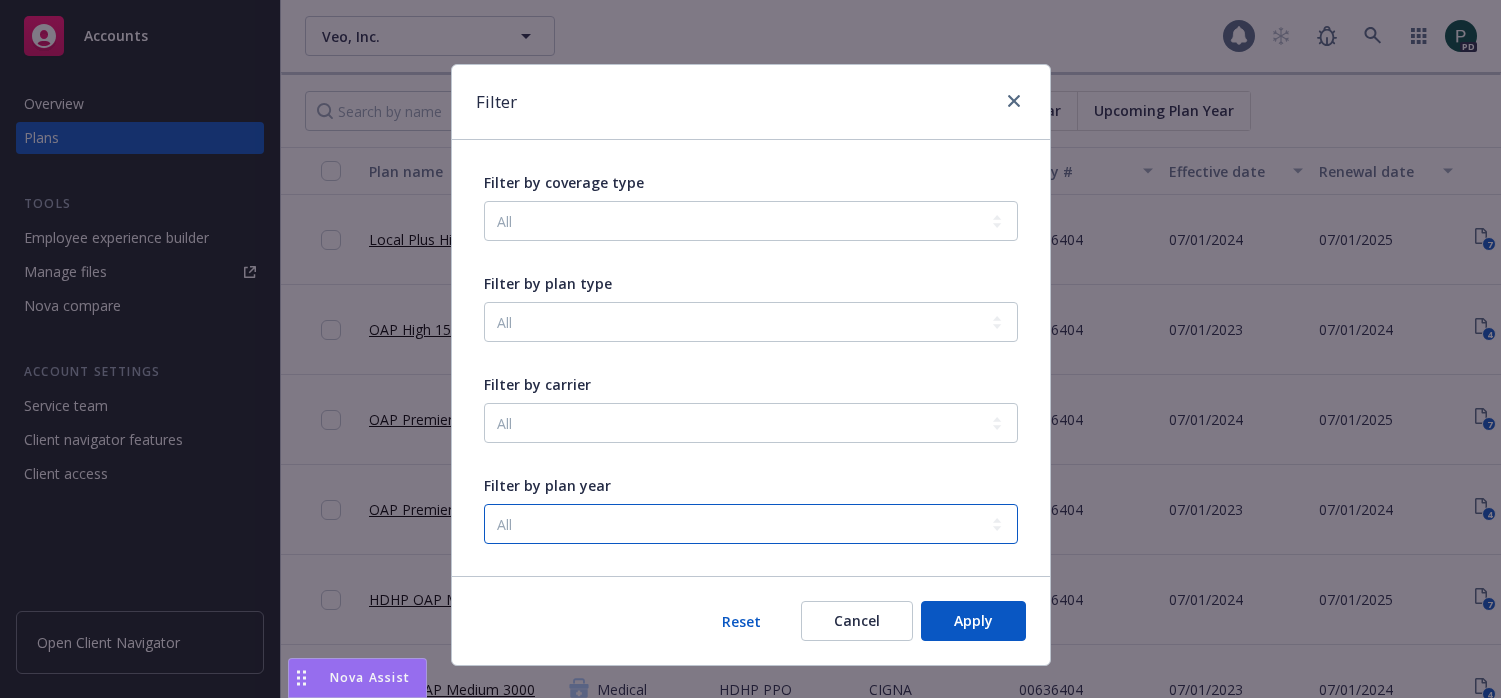click on "All 2023 2024" at bounding box center (751, 524) 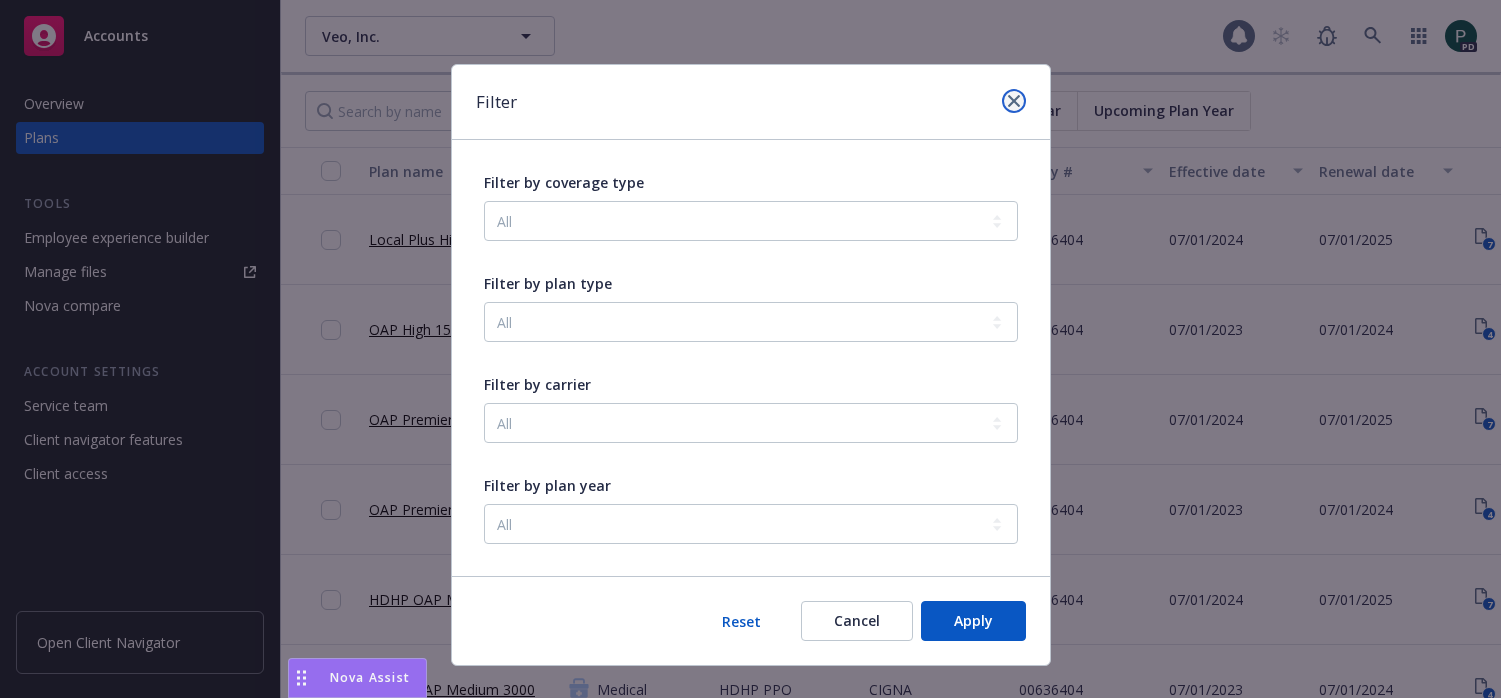 click at bounding box center (1014, 101) 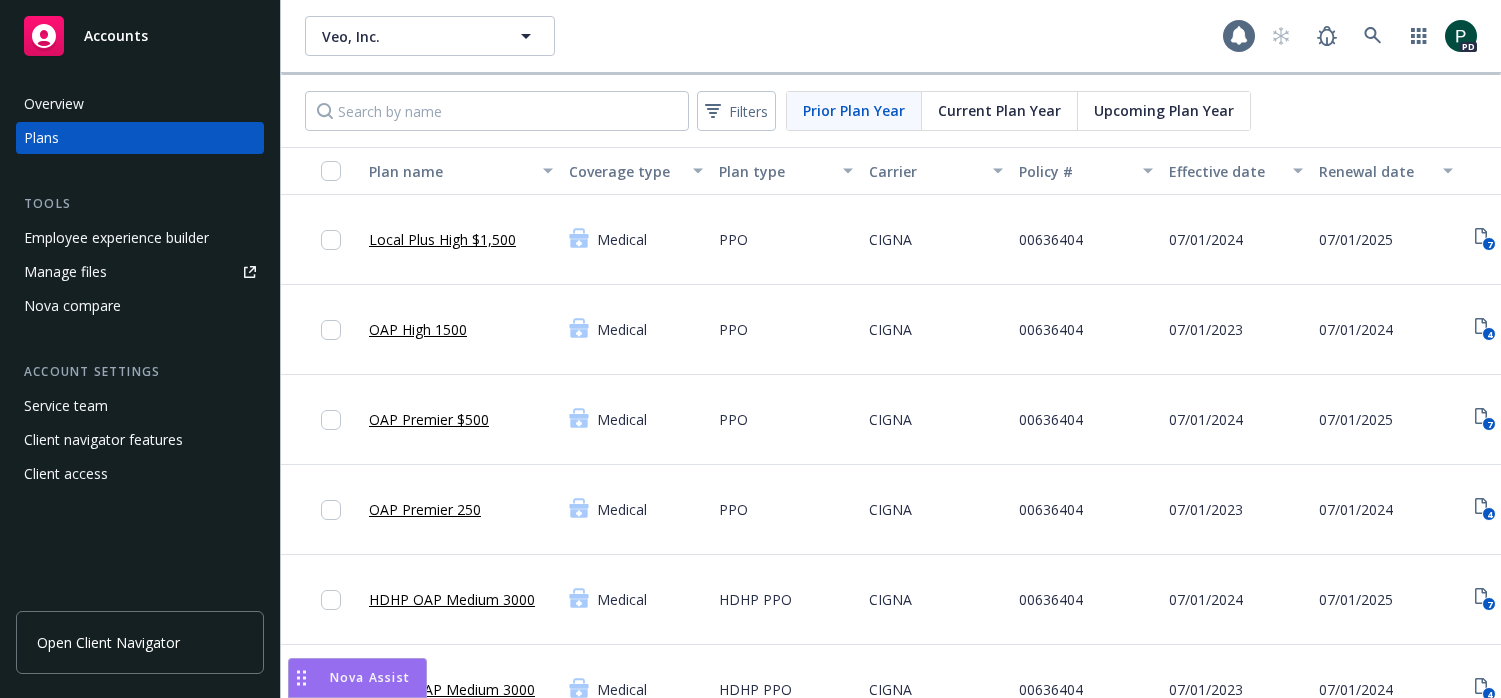 click on "Current Plan Year" at bounding box center [999, 110] 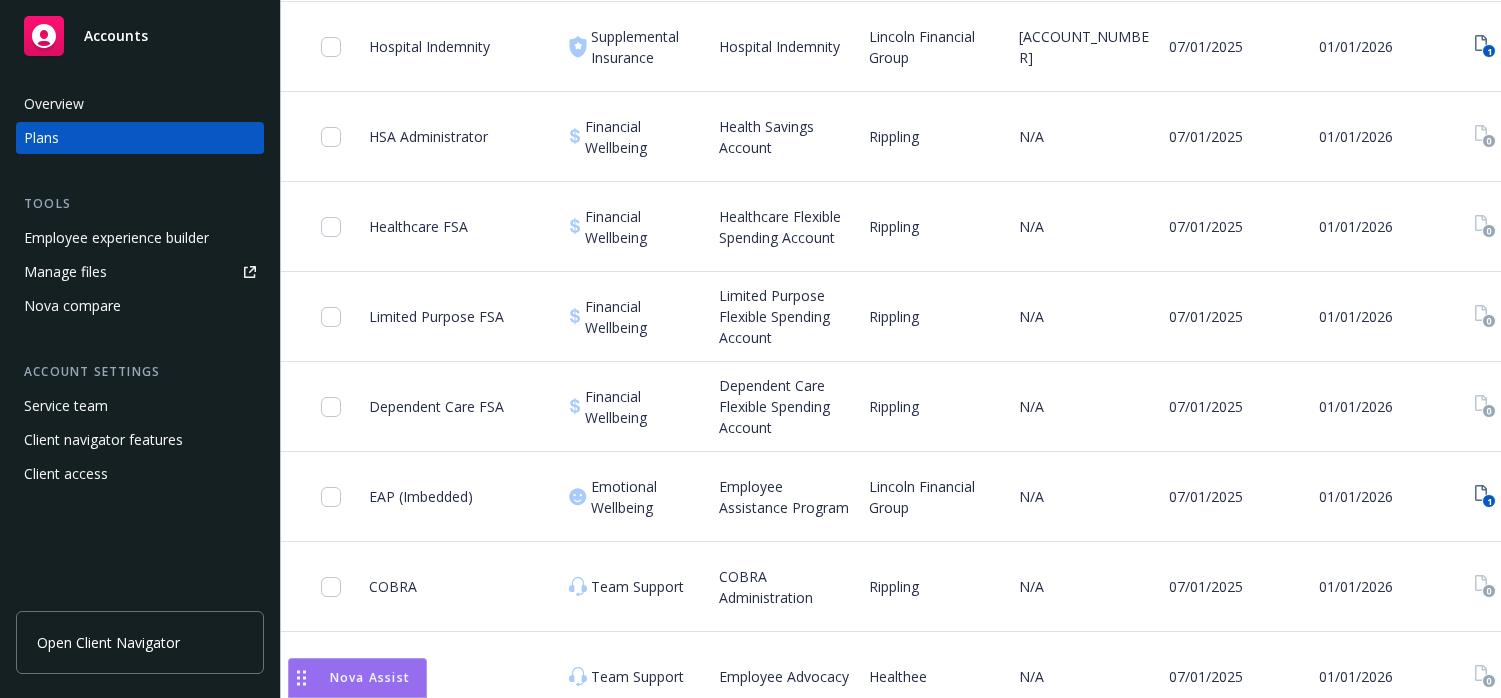 scroll, scrollTop: 1477, scrollLeft: 0, axis: vertical 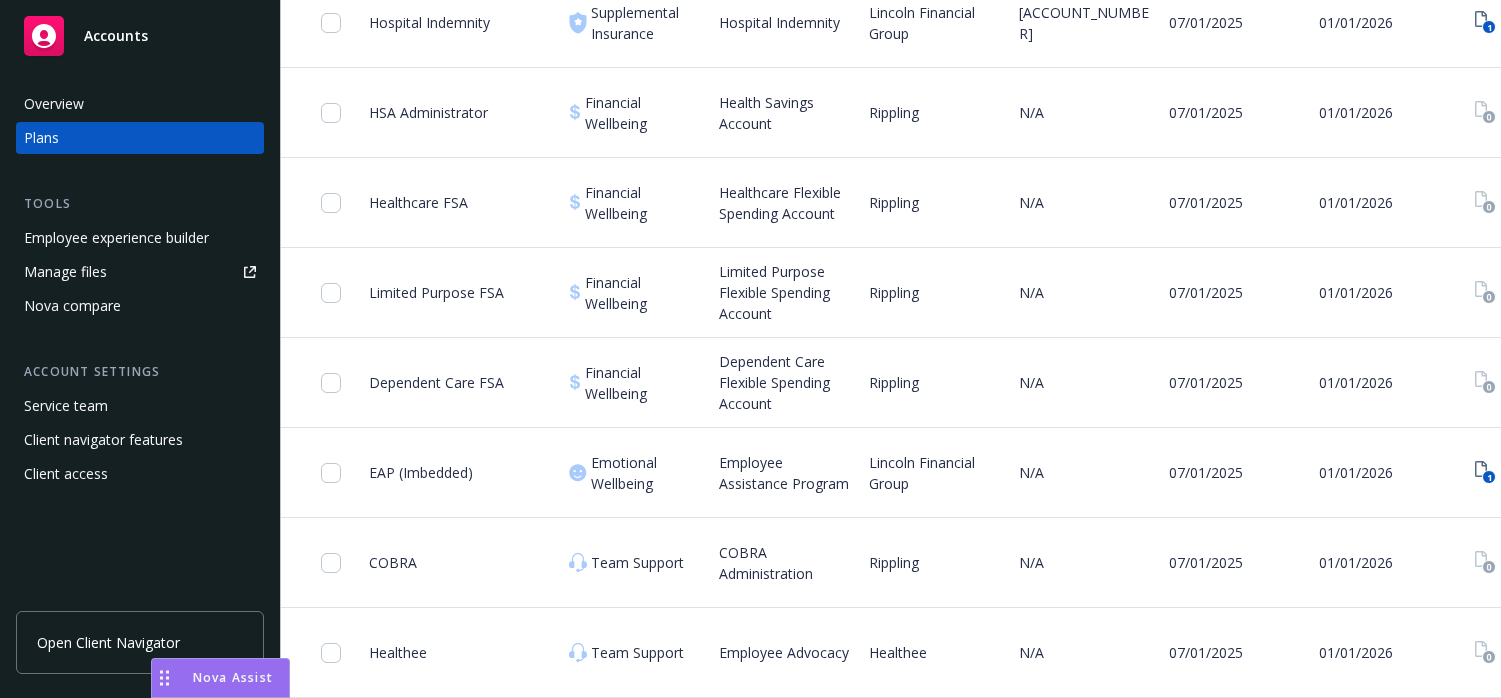 drag, startPoint x: 300, startPoint y: 680, endPoint x: 175, endPoint y: 665, distance: 125.89678 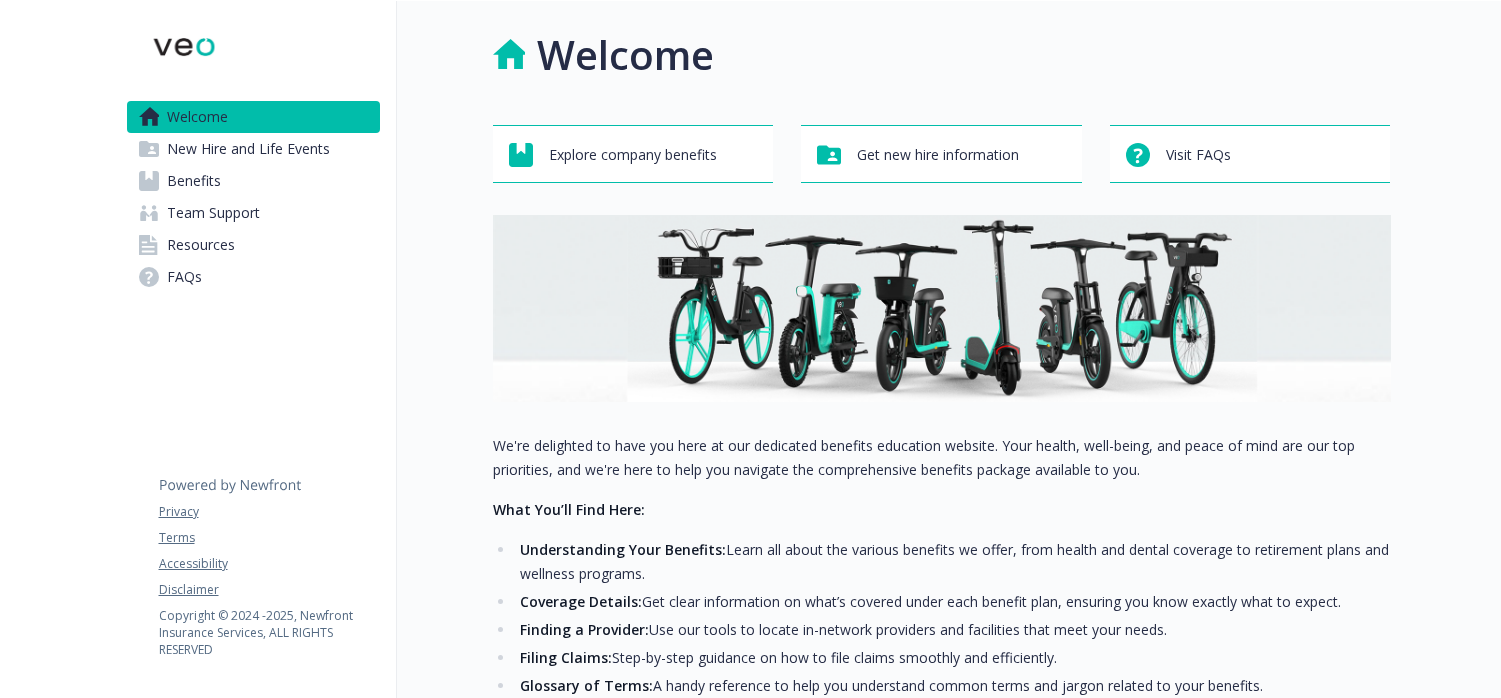 scroll, scrollTop: 0, scrollLeft: 0, axis: both 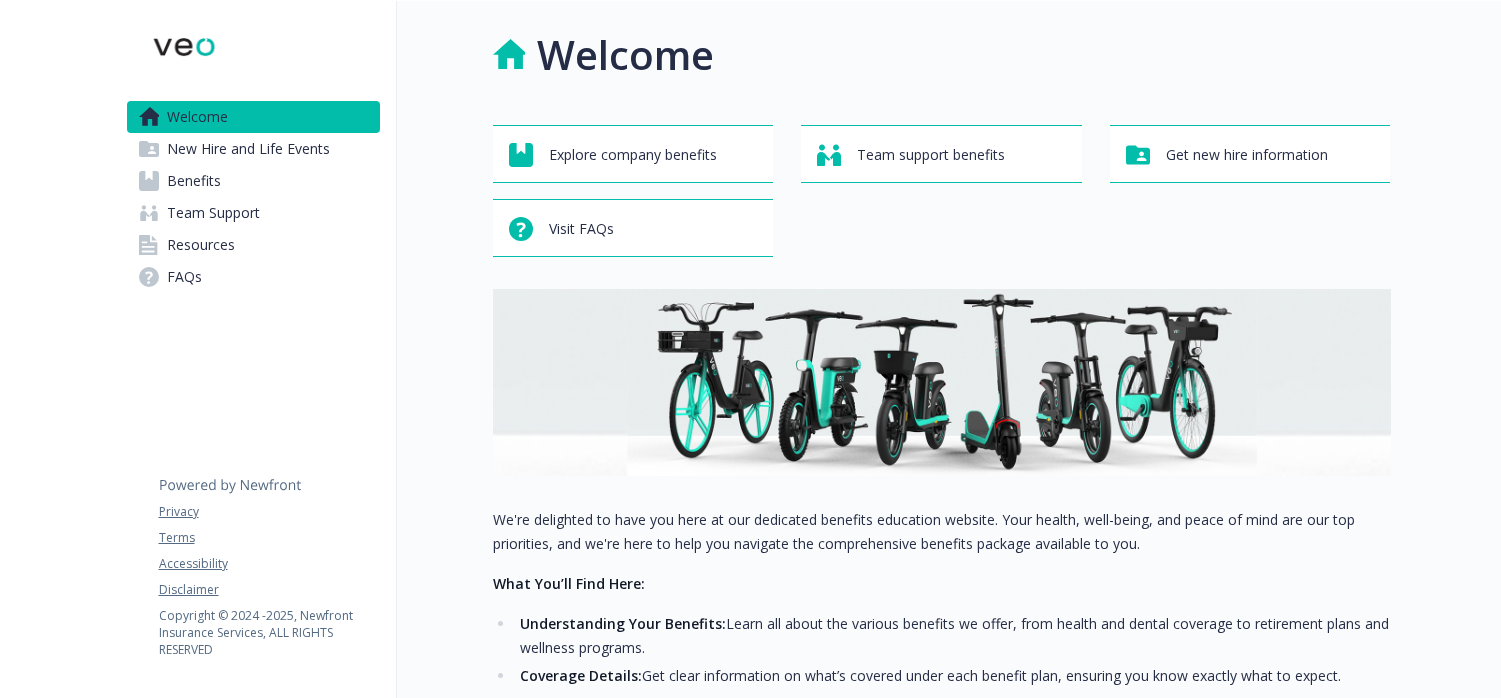 click on "Benefits" at bounding box center (194, 181) 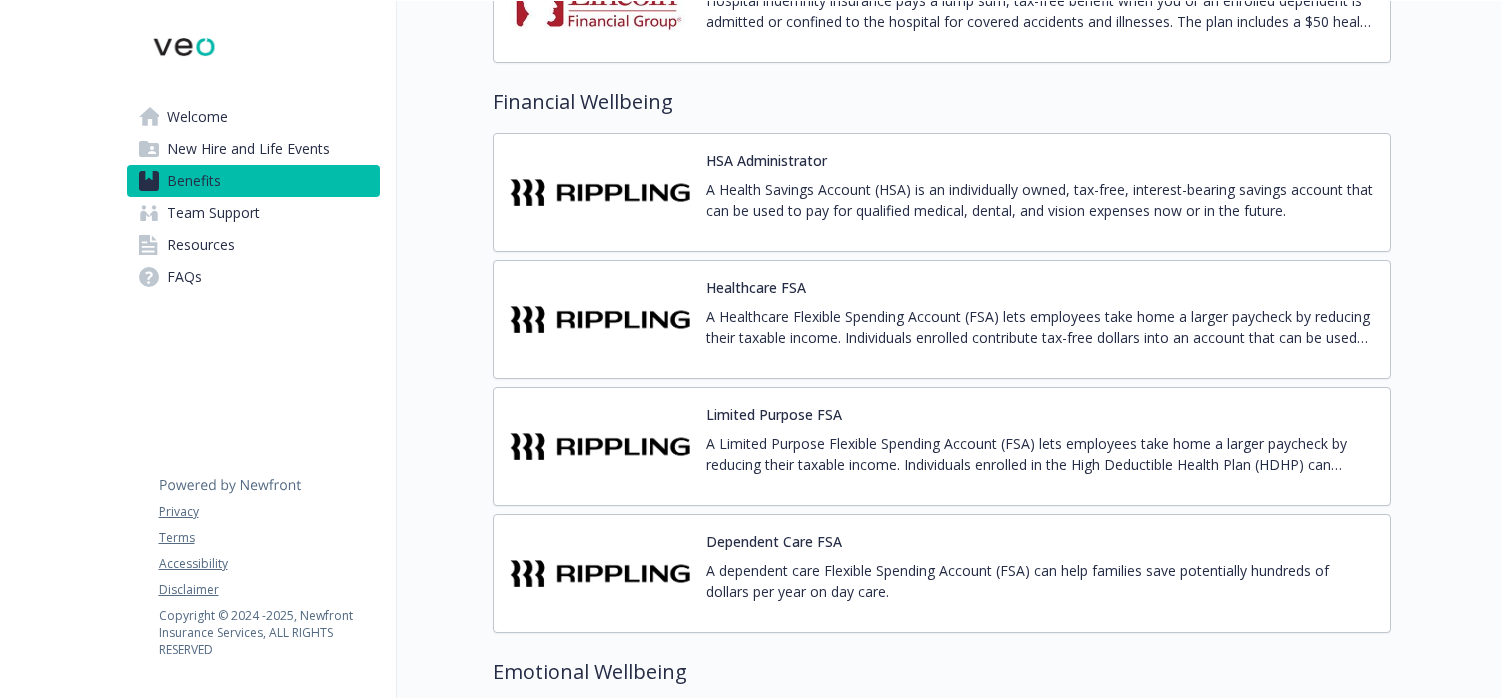 scroll, scrollTop: 2429, scrollLeft: 0, axis: vertical 